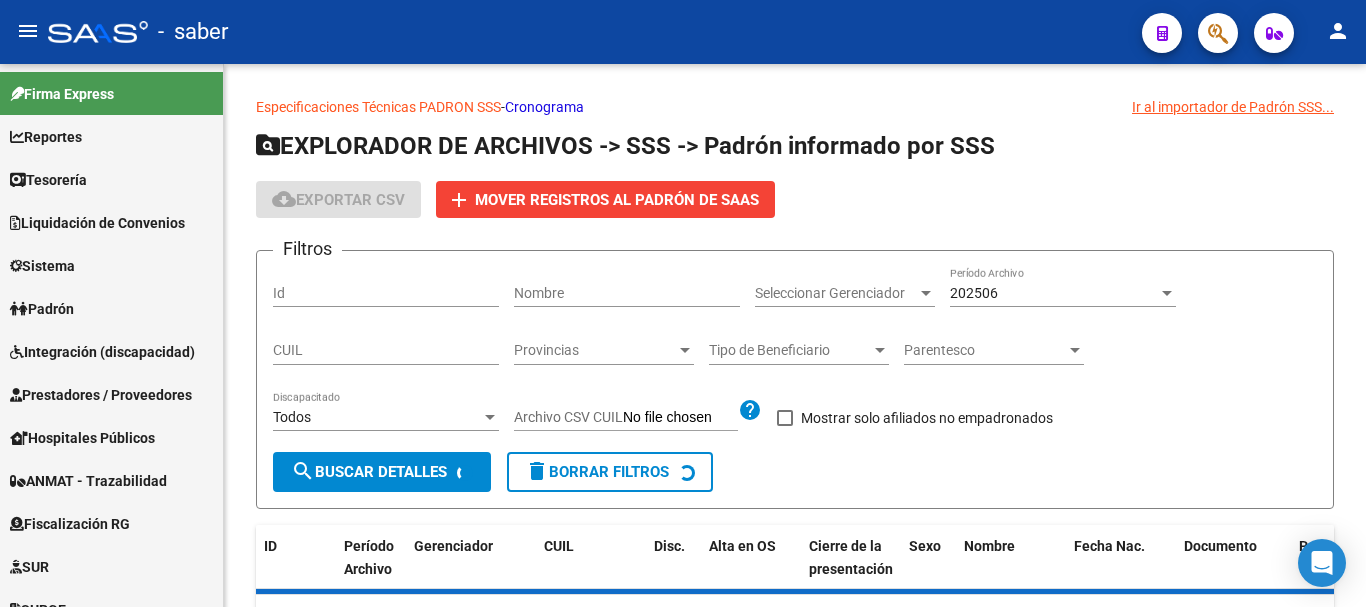 scroll, scrollTop: 0, scrollLeft: 0, axis: both 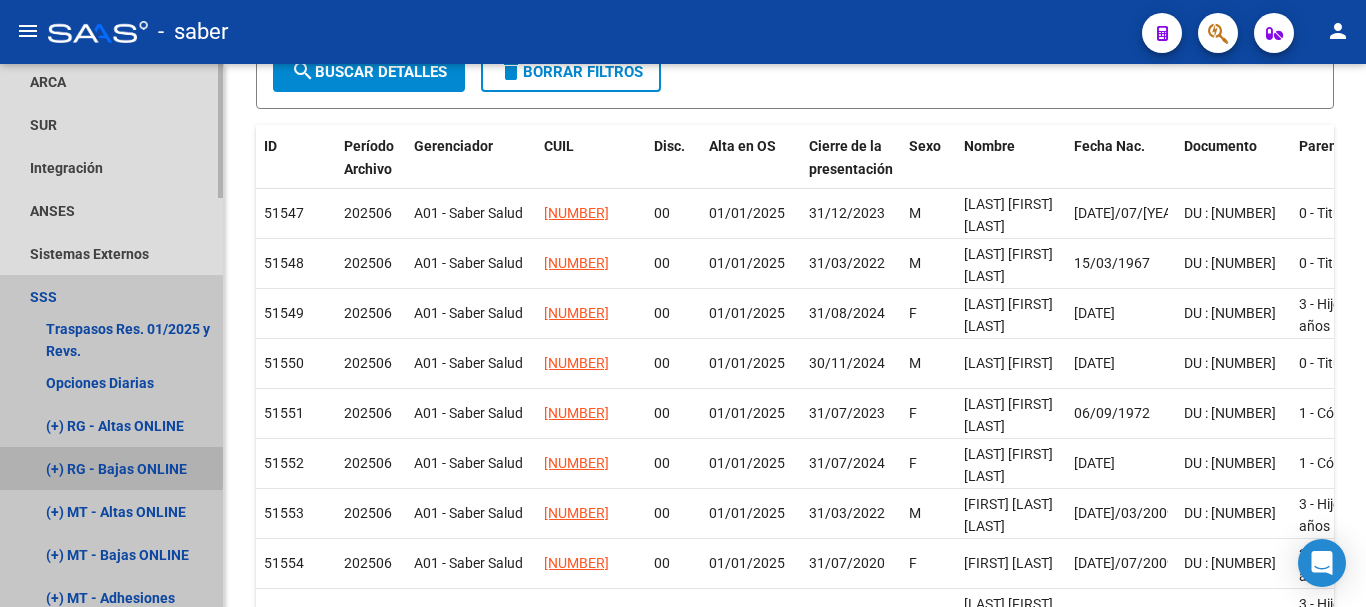 click on "(+) RG - Bajas ONLINE" at bounding box center [111, 468] 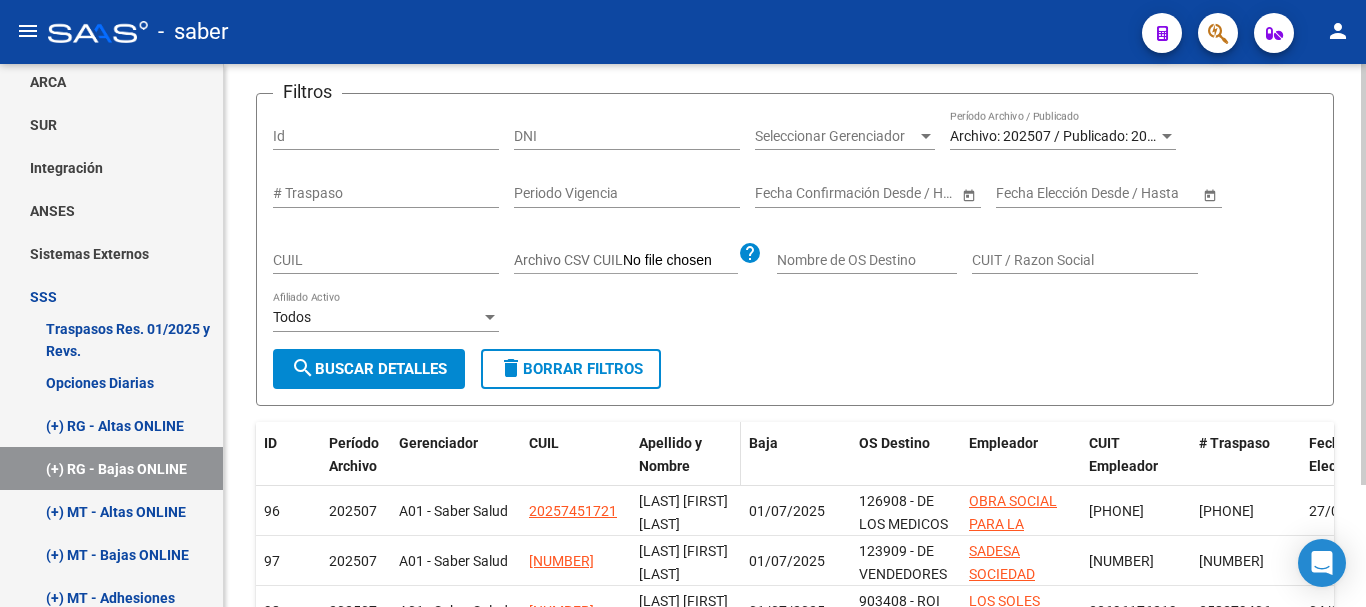 scroll, scrollTop: 400, scrollLeft: 0, axis: vertical 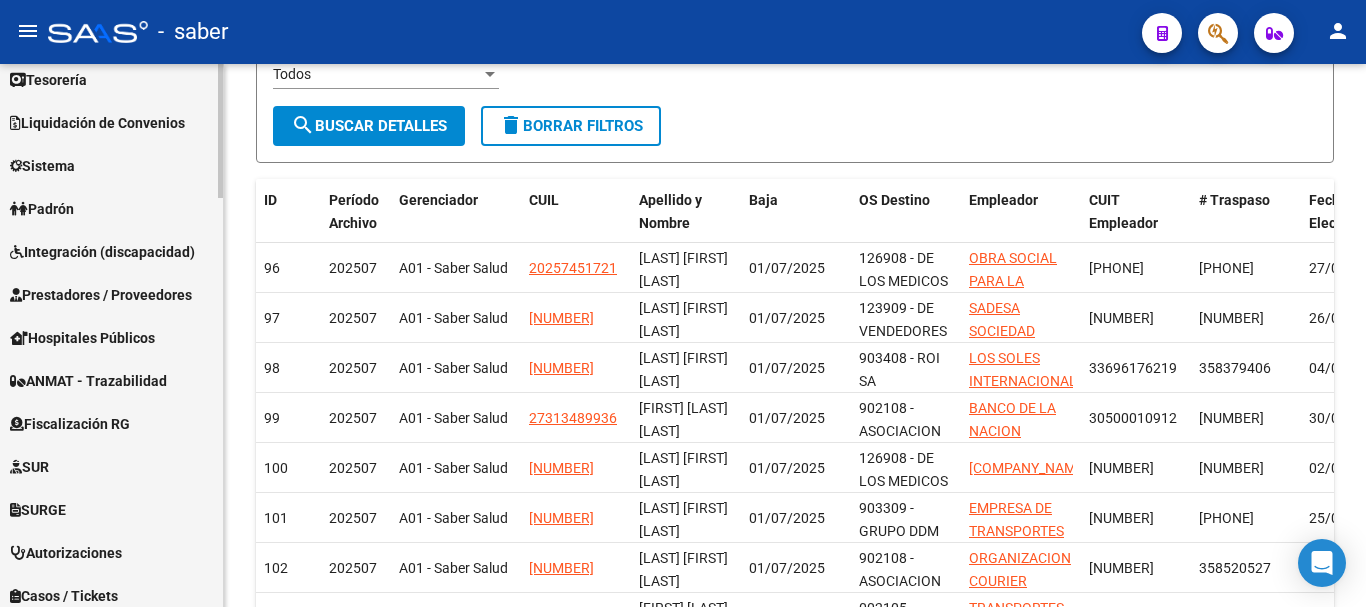 click on "Liquidación de Convenios" at bounding box center (97, 123) 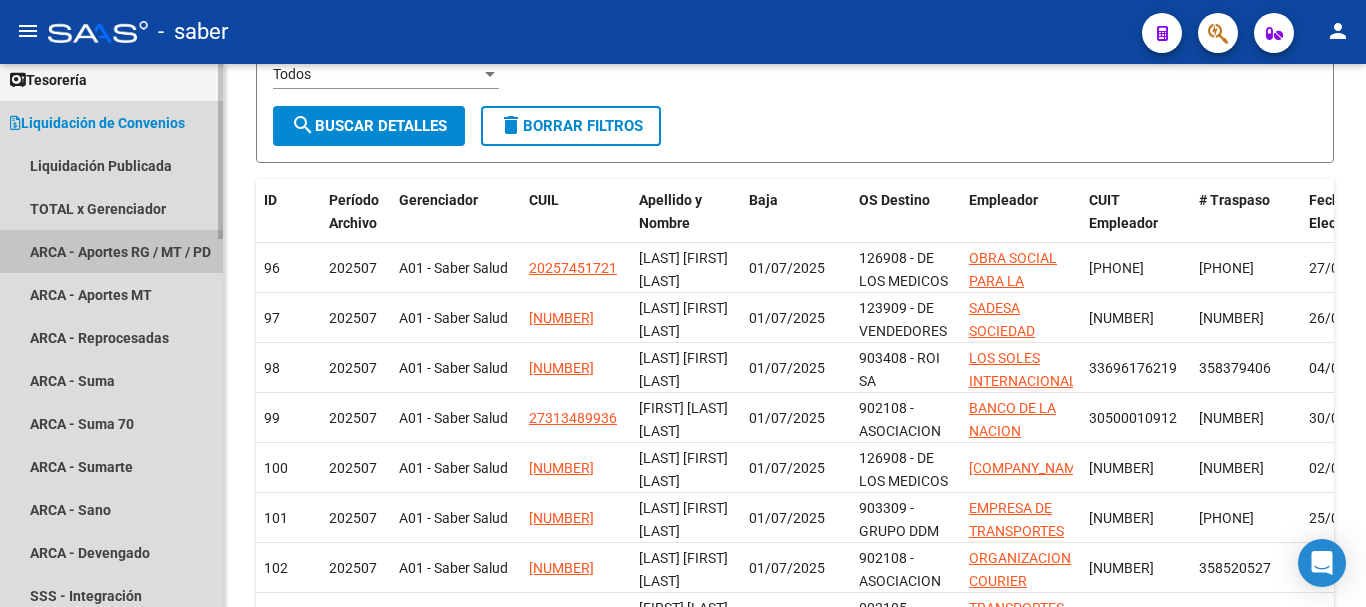 click on "ARCA - Aportes RG / MT / PD" at bounding box center [111, 251] 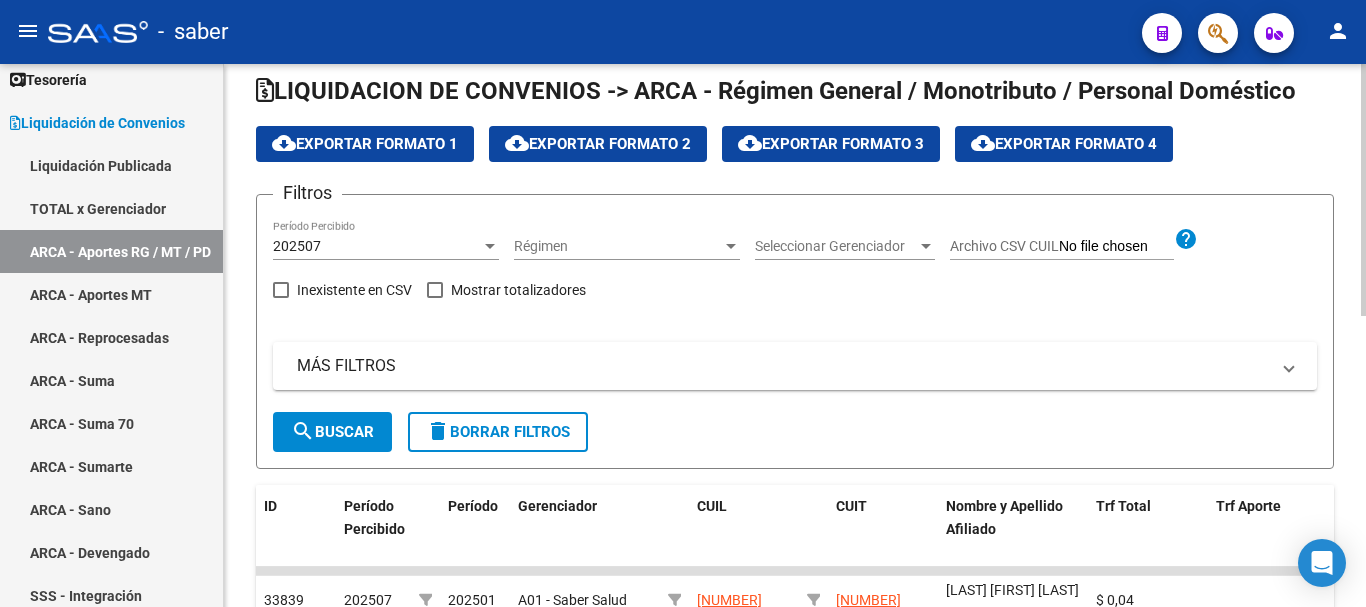 scroll, scrollTop: 0, scrollLeft: 0, axis: both 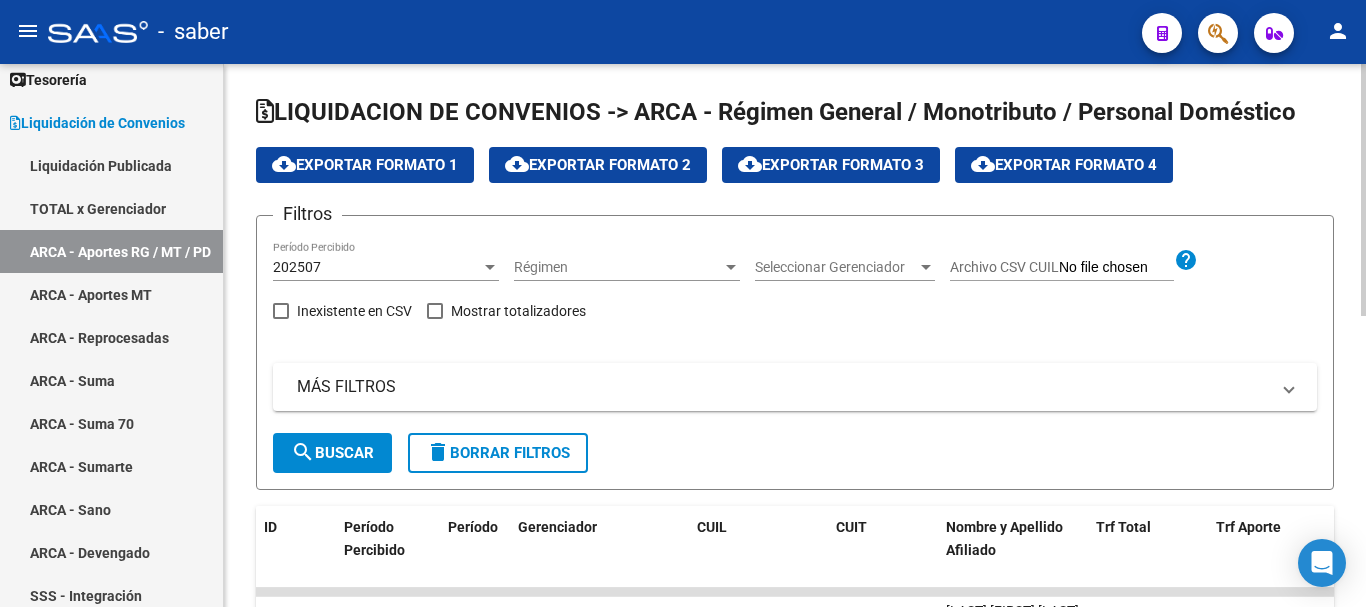 click on "cloud_download  Exportar Formato 1" 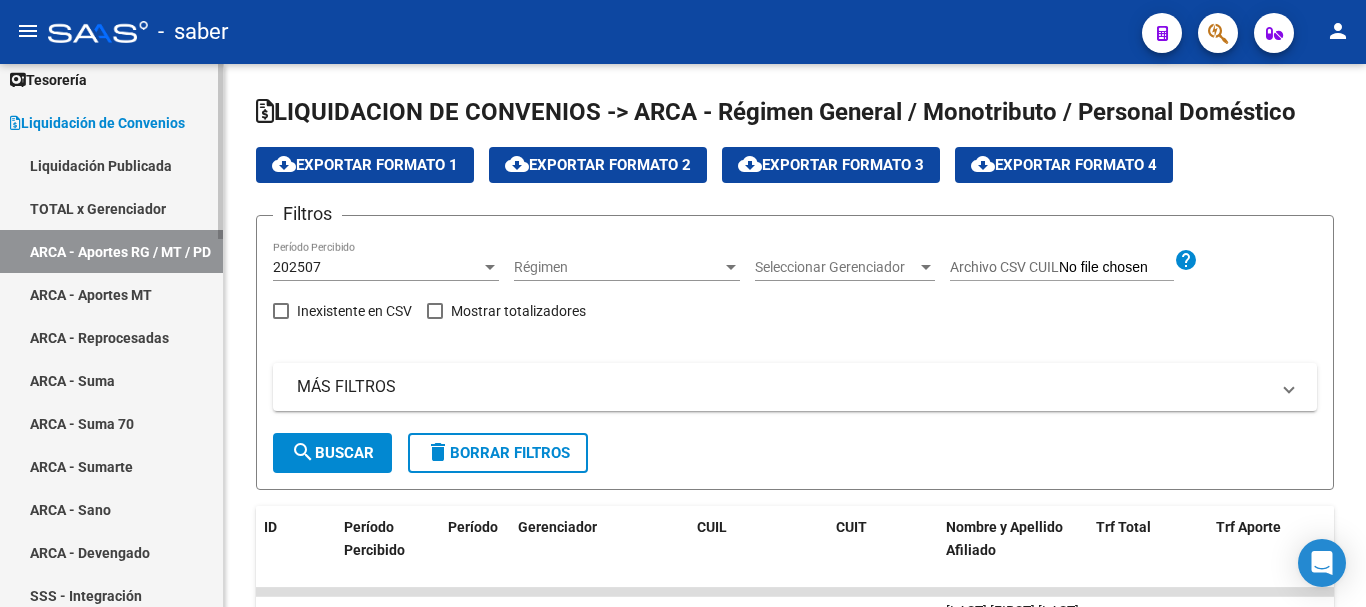 scroll, scrollTop: 0, scrollLeft: 0, axis: both 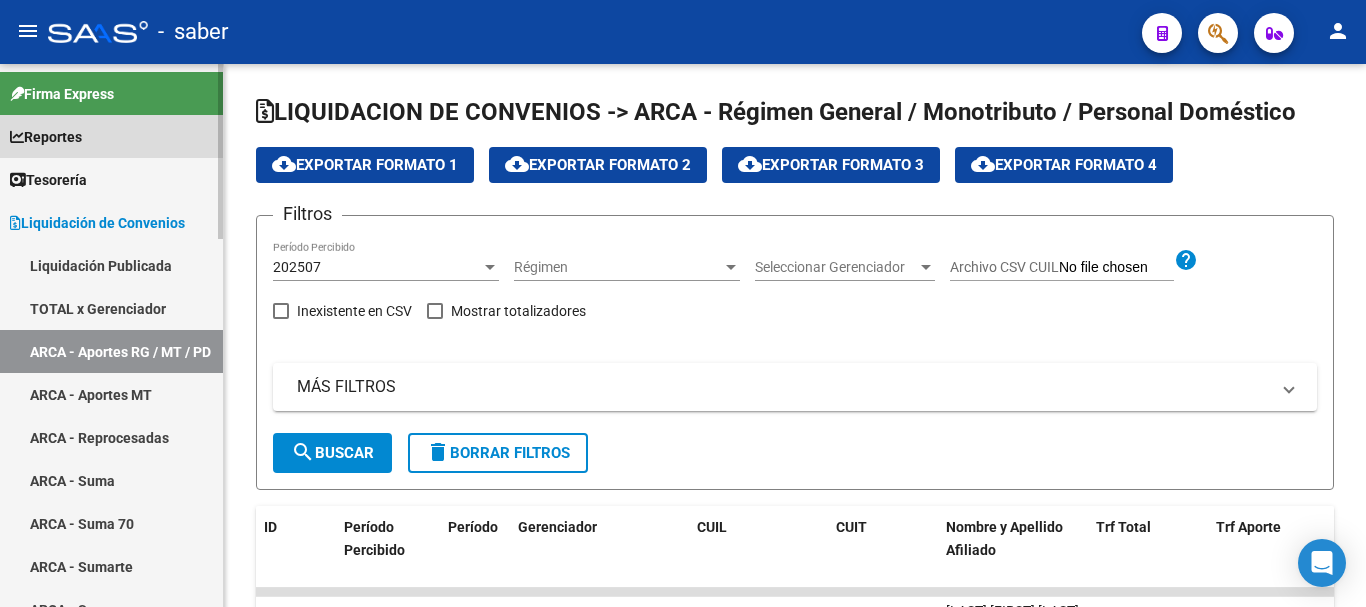 click on "Reportes" at bounding box center [46, 137] 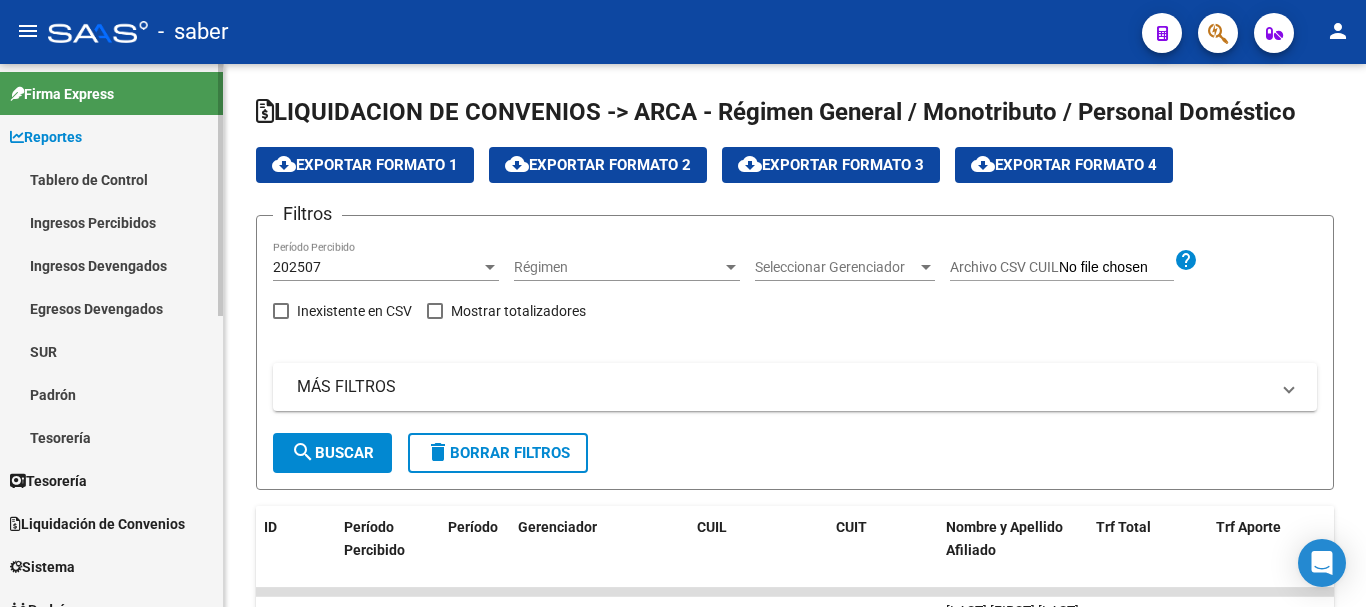 click on "Tablero de Control" at bounding box center (111, 179) 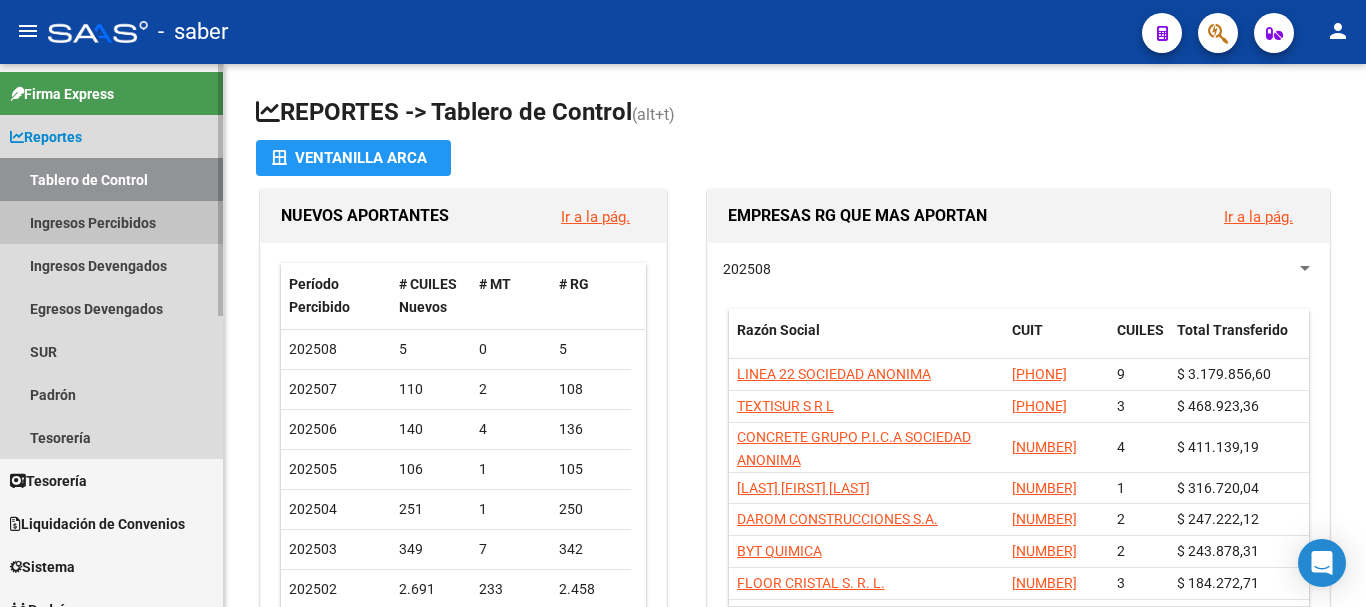 click on "Ingresos Percibidos" at bounding box center [111, 222] 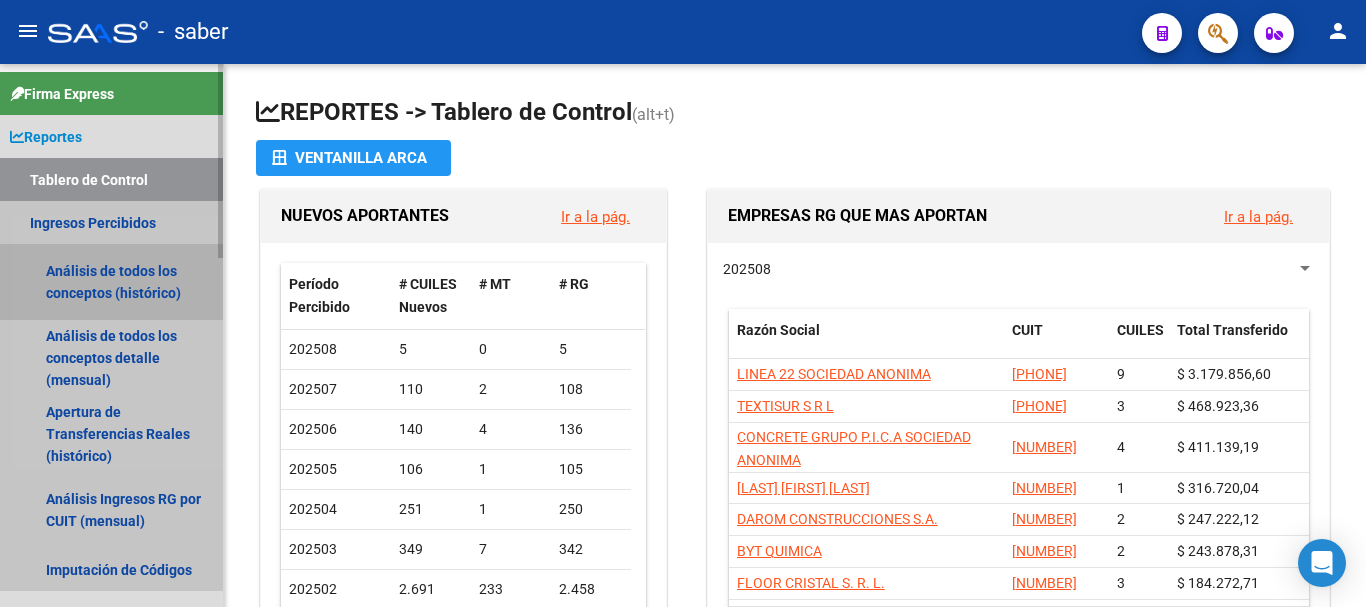 click on "Análisis de todos los conceptos (histórico)" at bounding box center (111, 282) 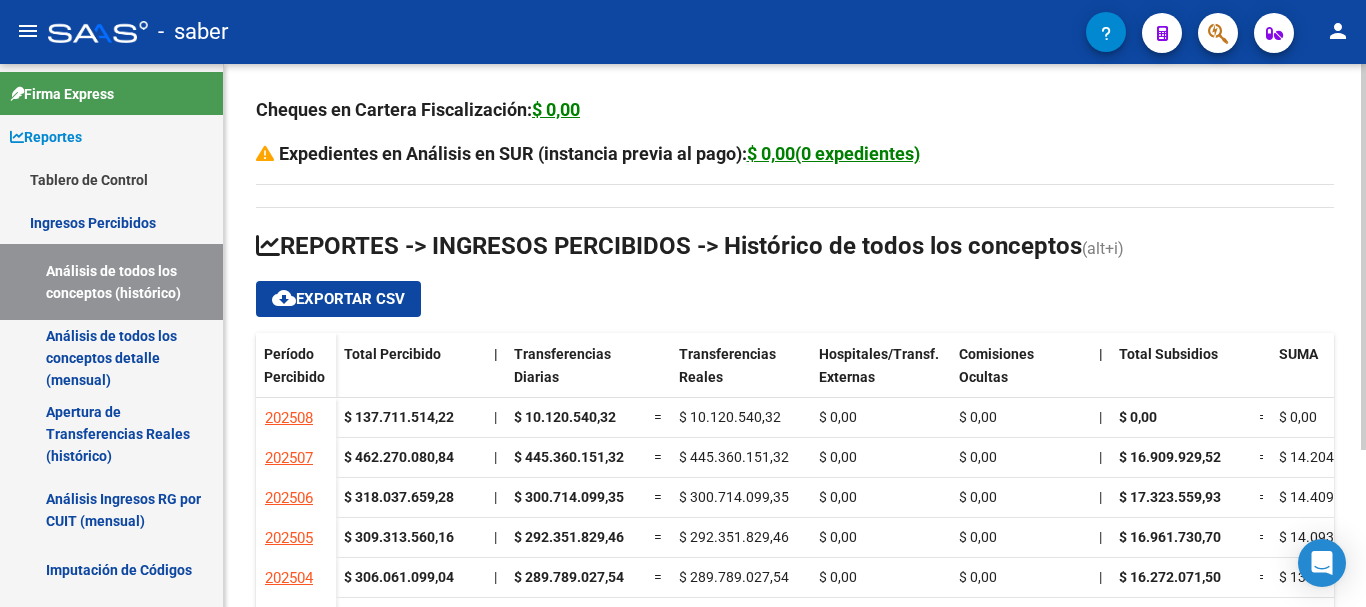 scroll, scrollTop: 100, scrollLeft: 0, axis: vertical 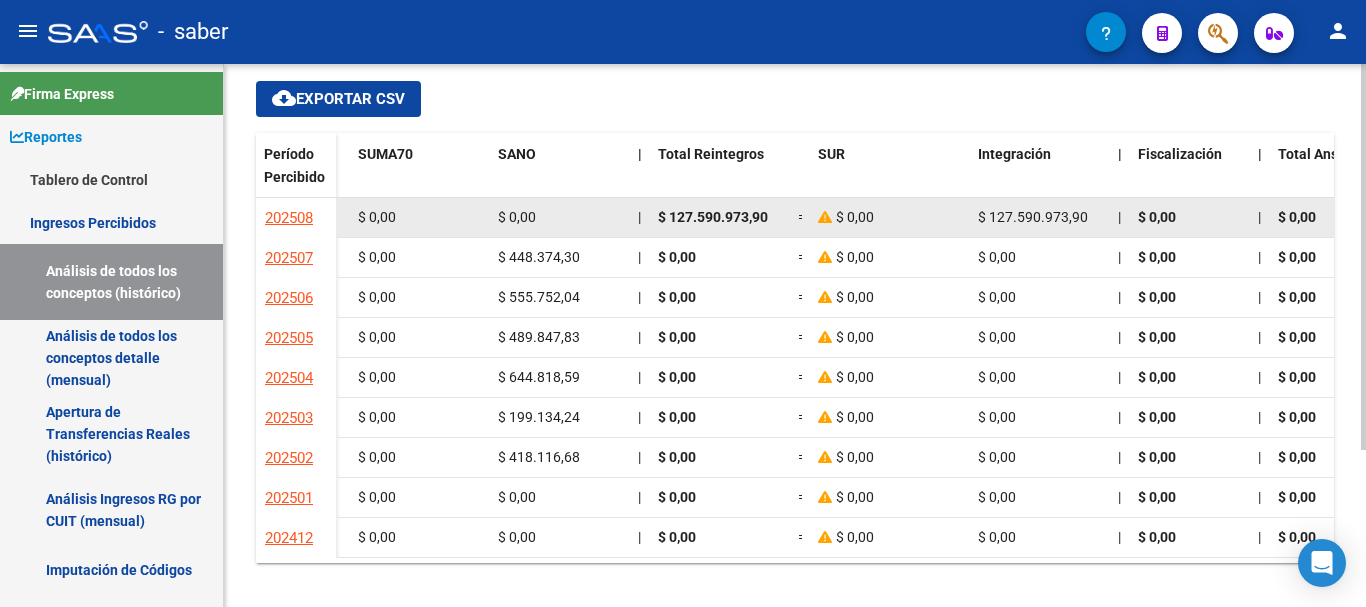 click on "$ 127.590.973,90" 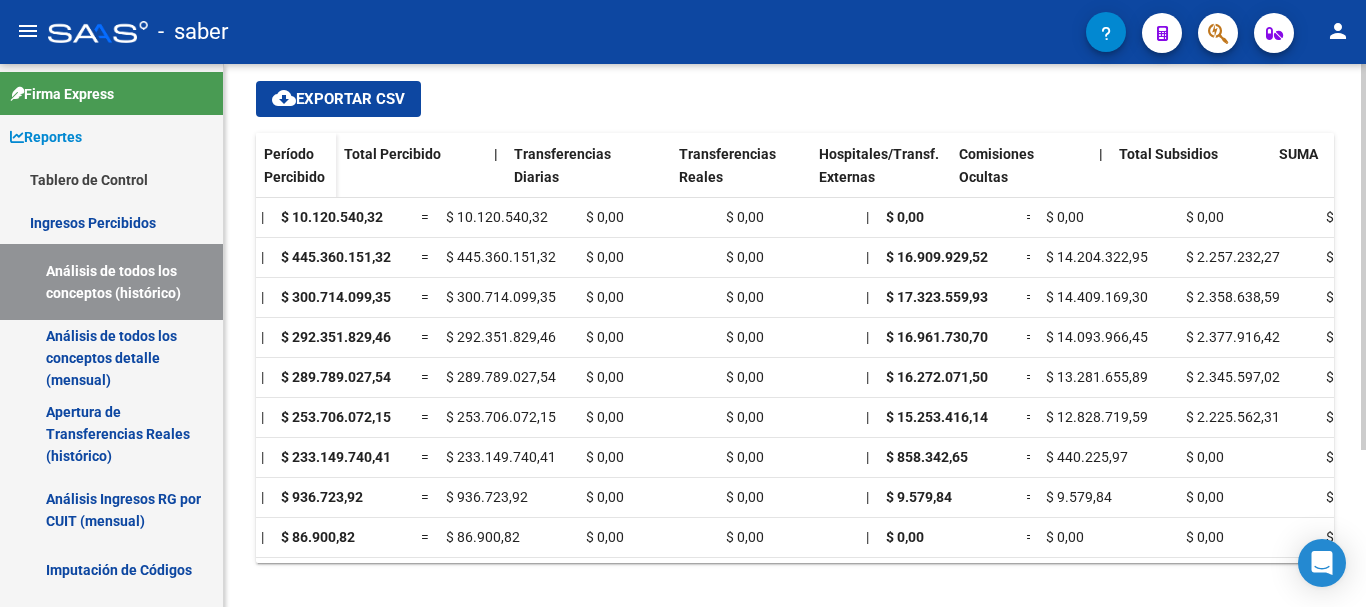 scroll, scrollTop: 0, scrollLeft: 0, axis: both 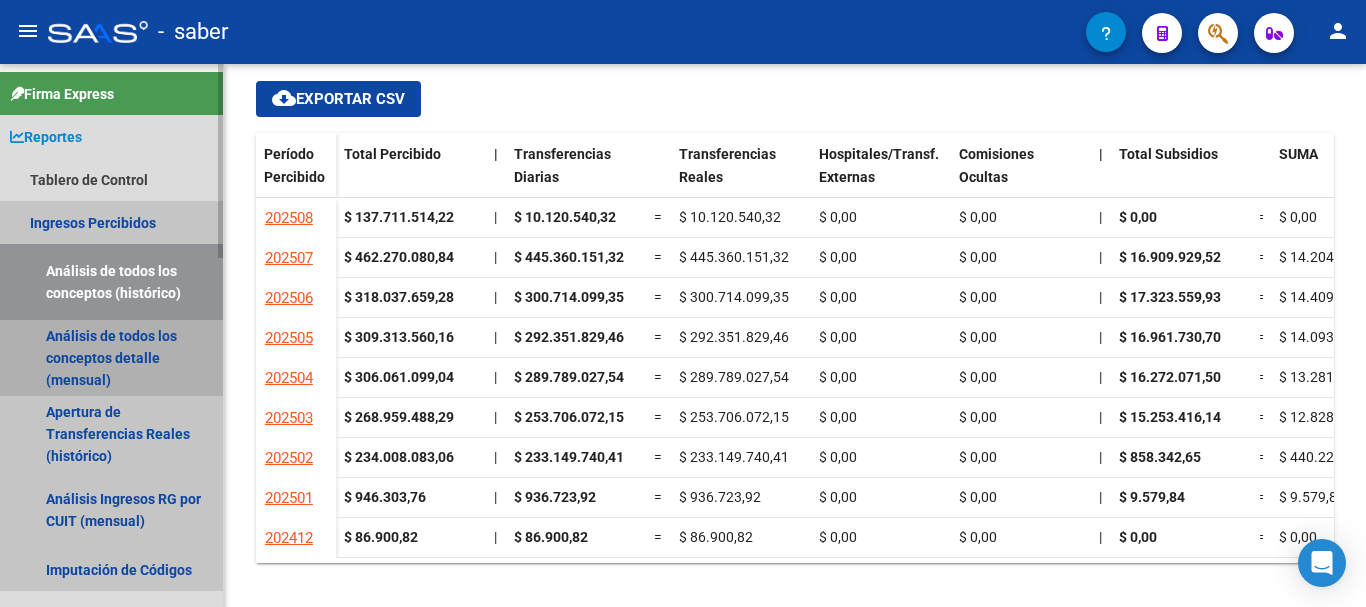 click on "Análisis de todos los conceptos detalle (mensual)" at bounding box center (111, 358) 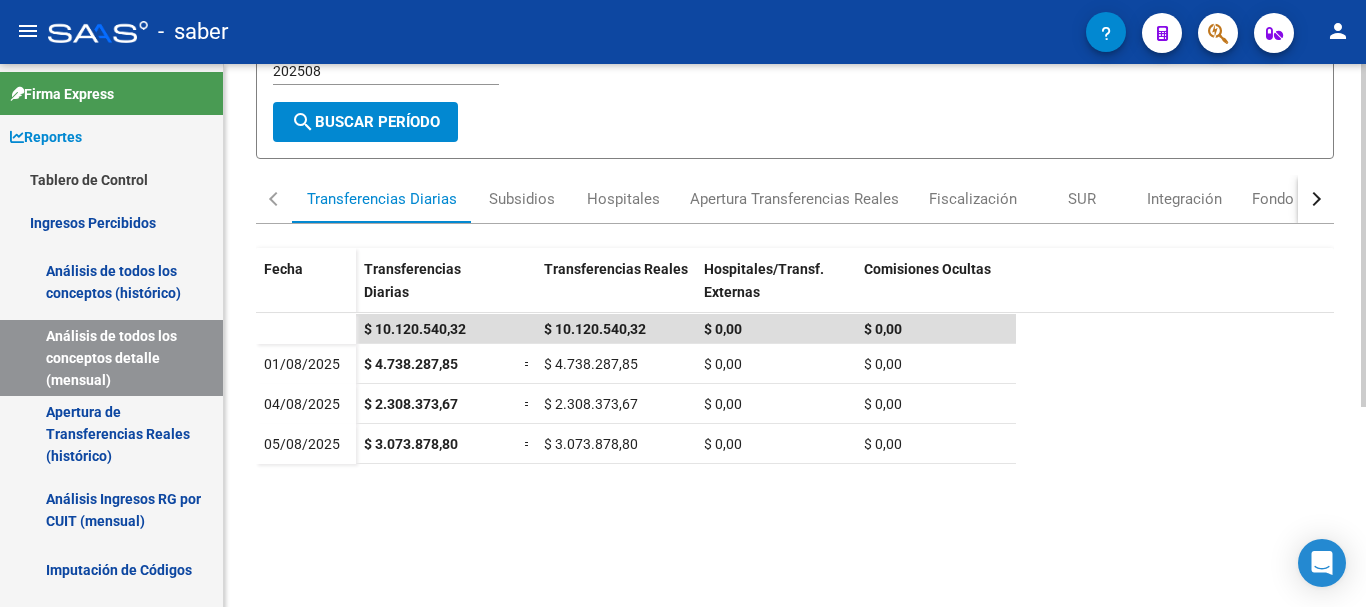 scroll, scrollTop: 200, scrollLeft: 0, axis: vertical 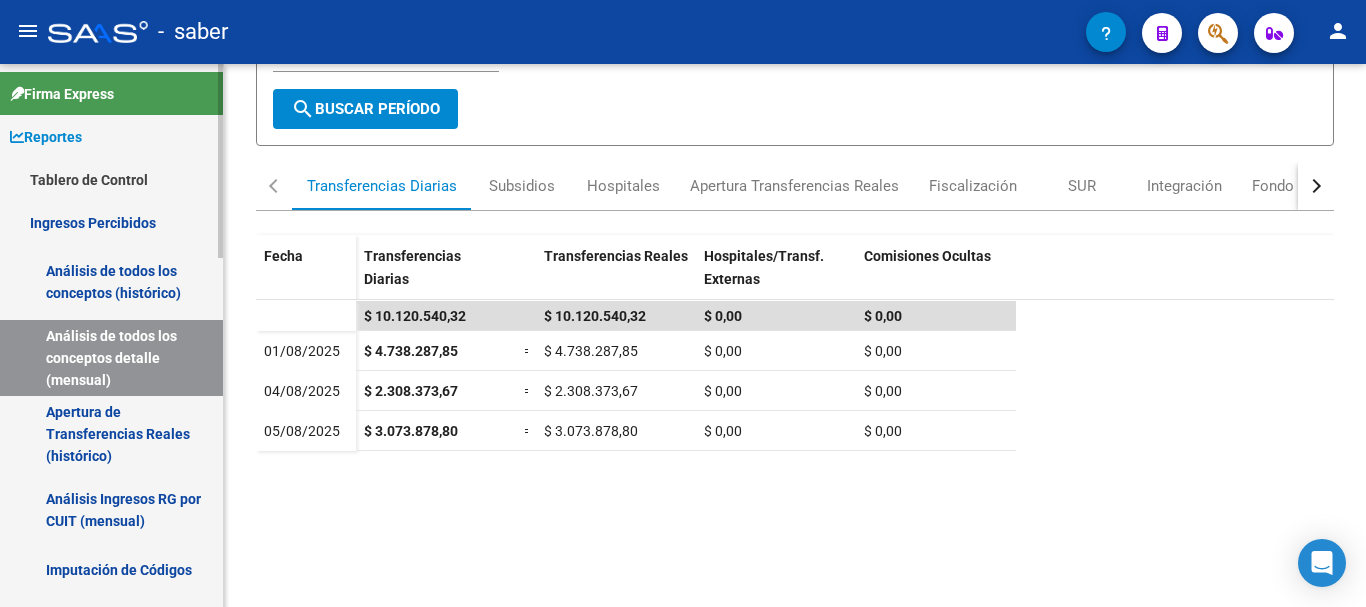 click on "Apertura de Transferencias Reales (histórico)" at bounding box center [111, 434] 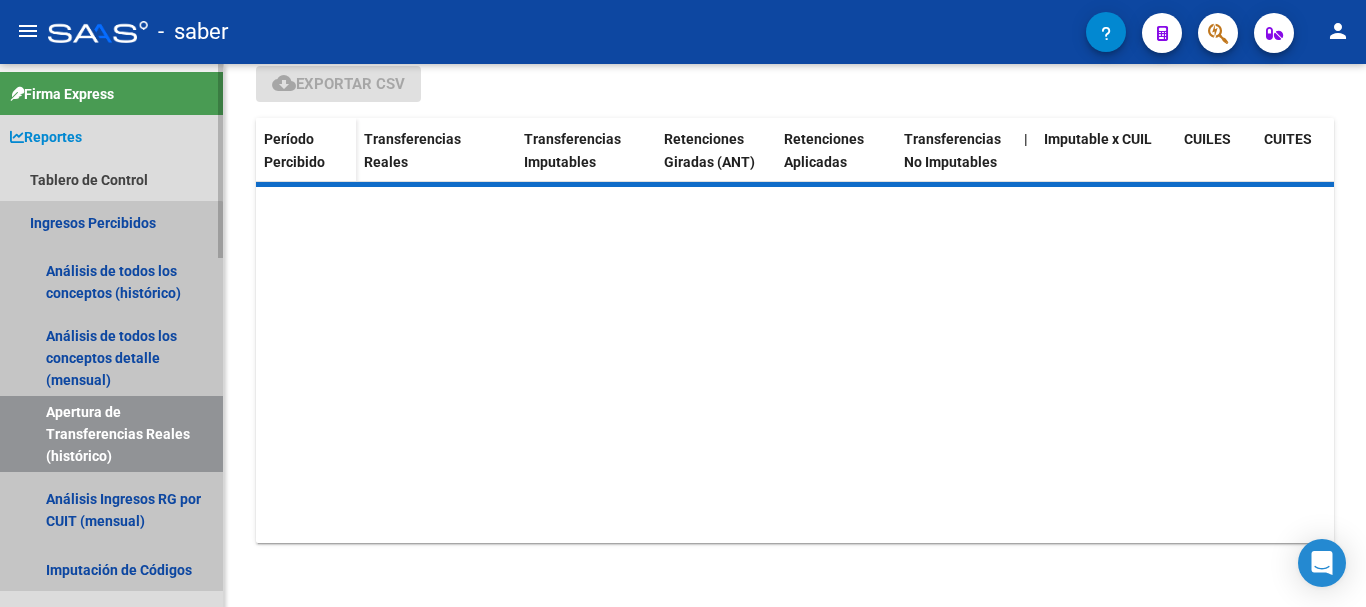scroll, scrollTop: 81, scrollLeft: 0, axis: vertical 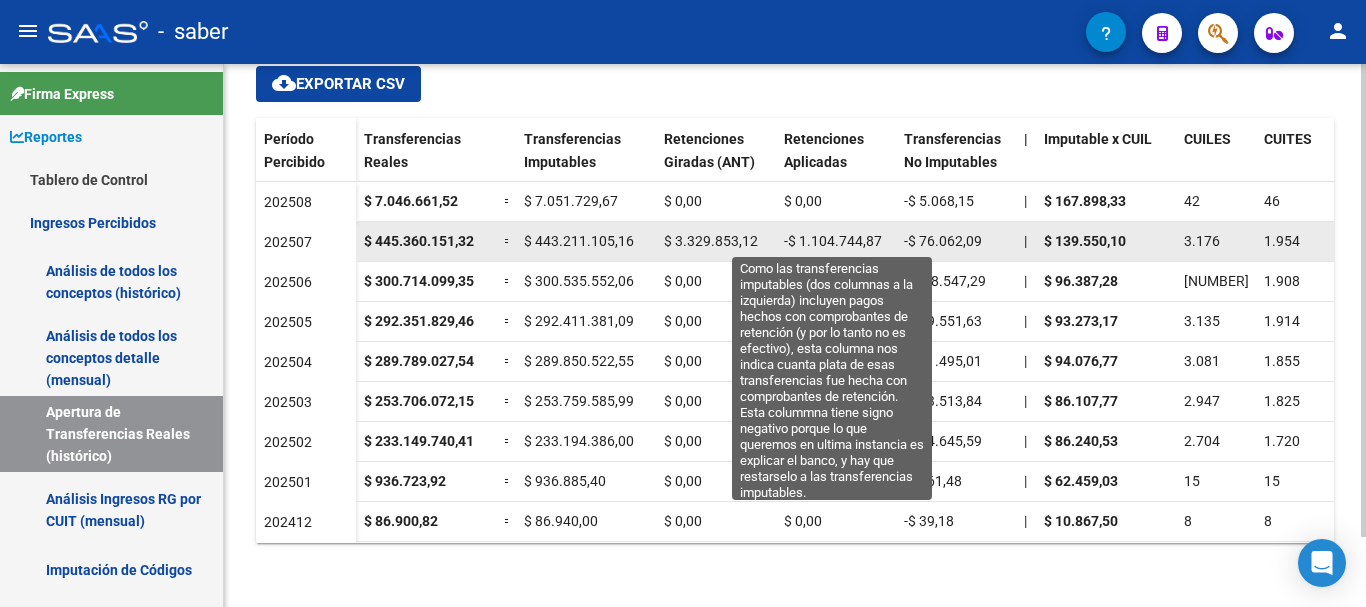 click on "-$ 1.104.744,87" 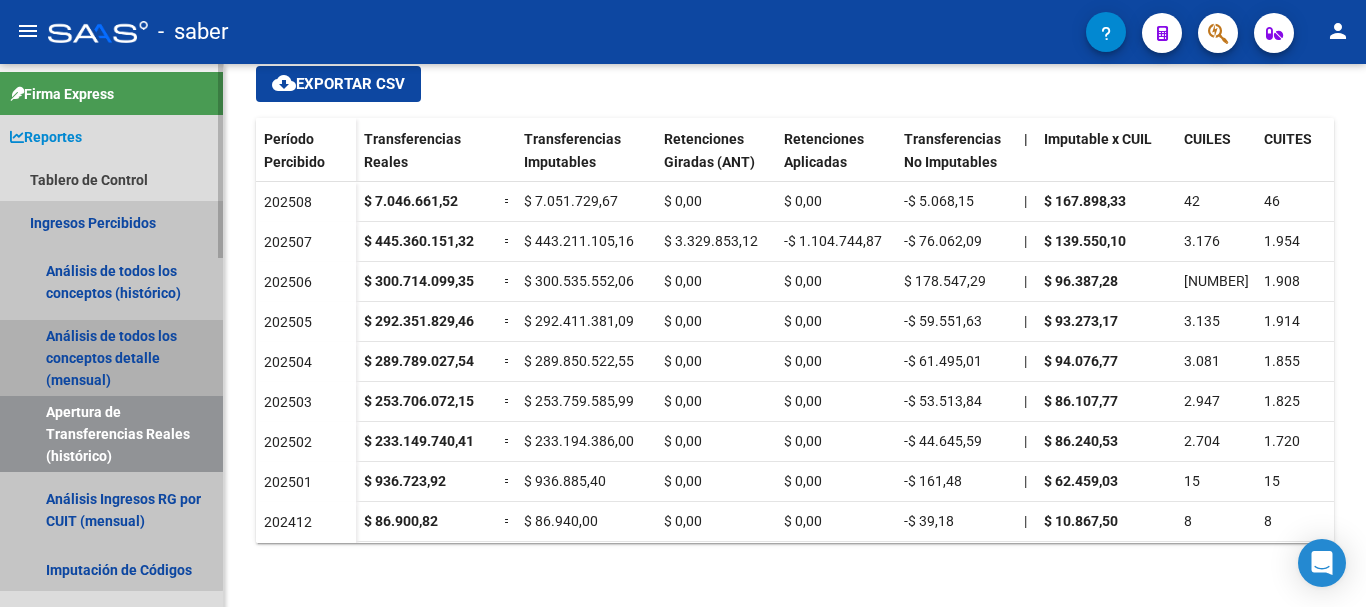 click on "Análisis de todos los conceptos detalle (mensual)" at bounding box center (111, 358) 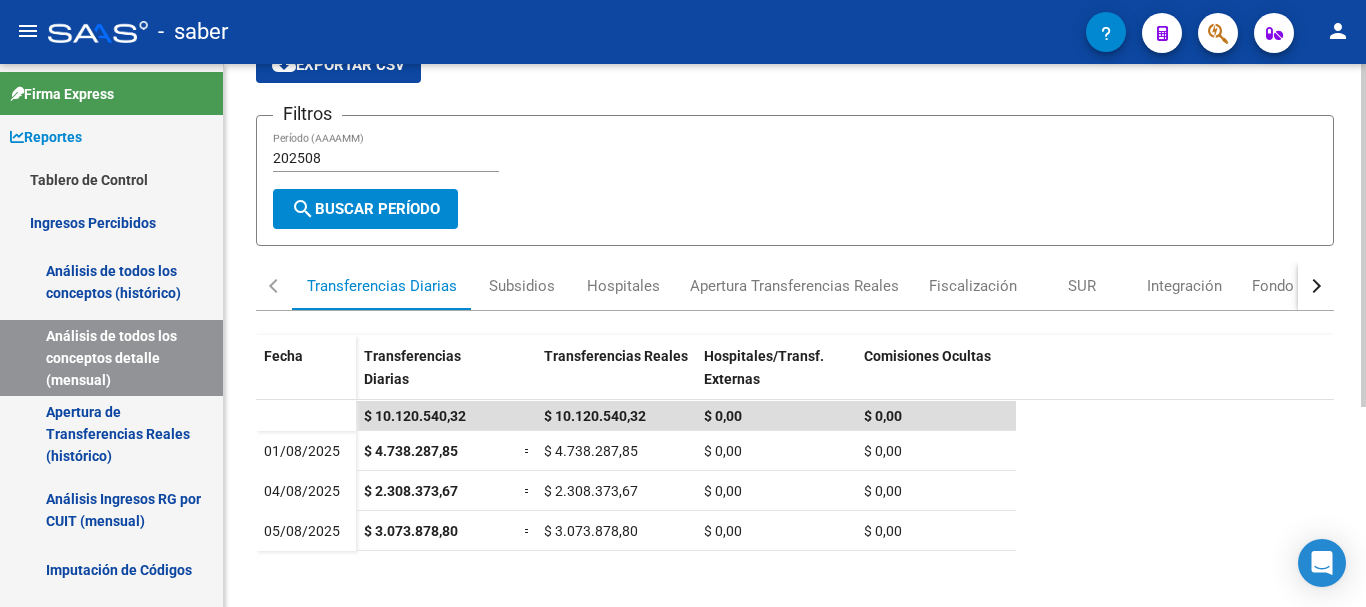 scroll, scrollTop: 0, scrollLeft: 0, axis: both 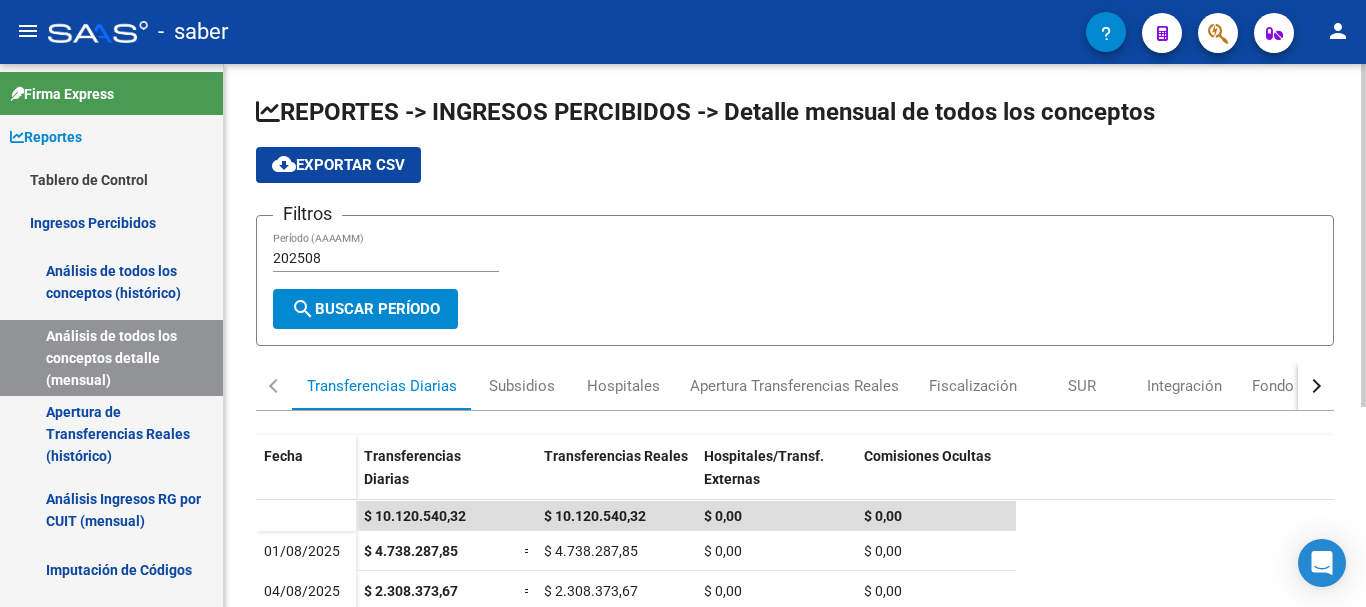 click on "202508" at bounding box center [386, 258] 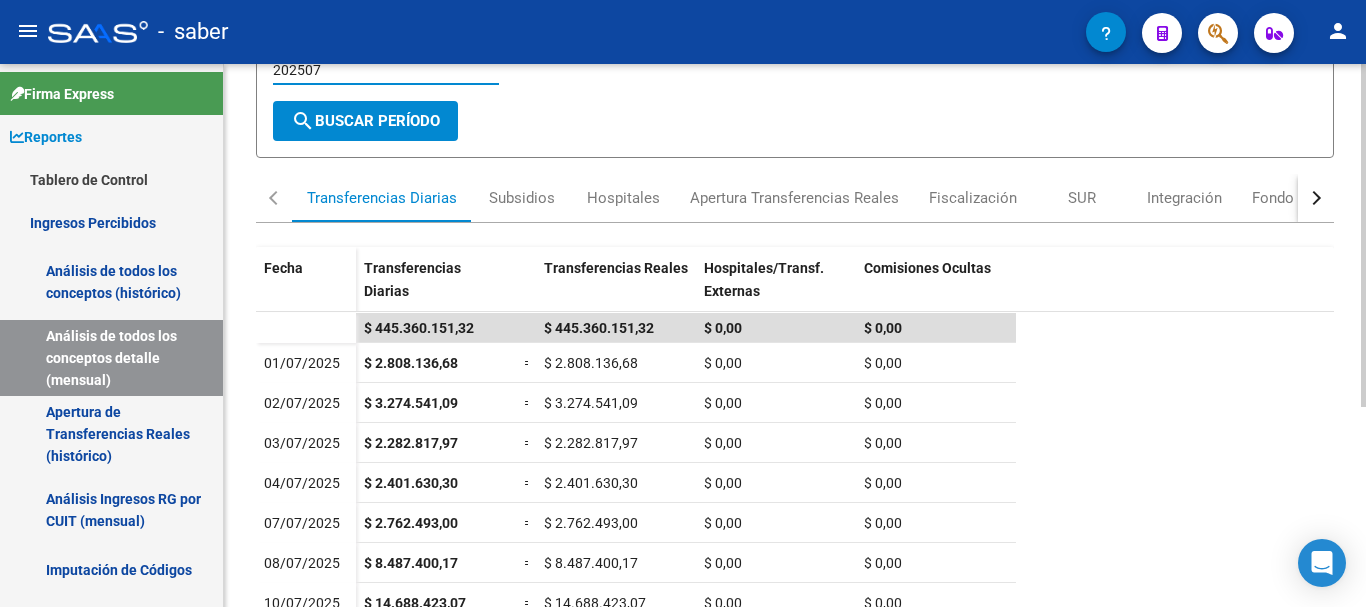 scroll, scrollTop: 200, scrollLeft: 0, axis: vertical 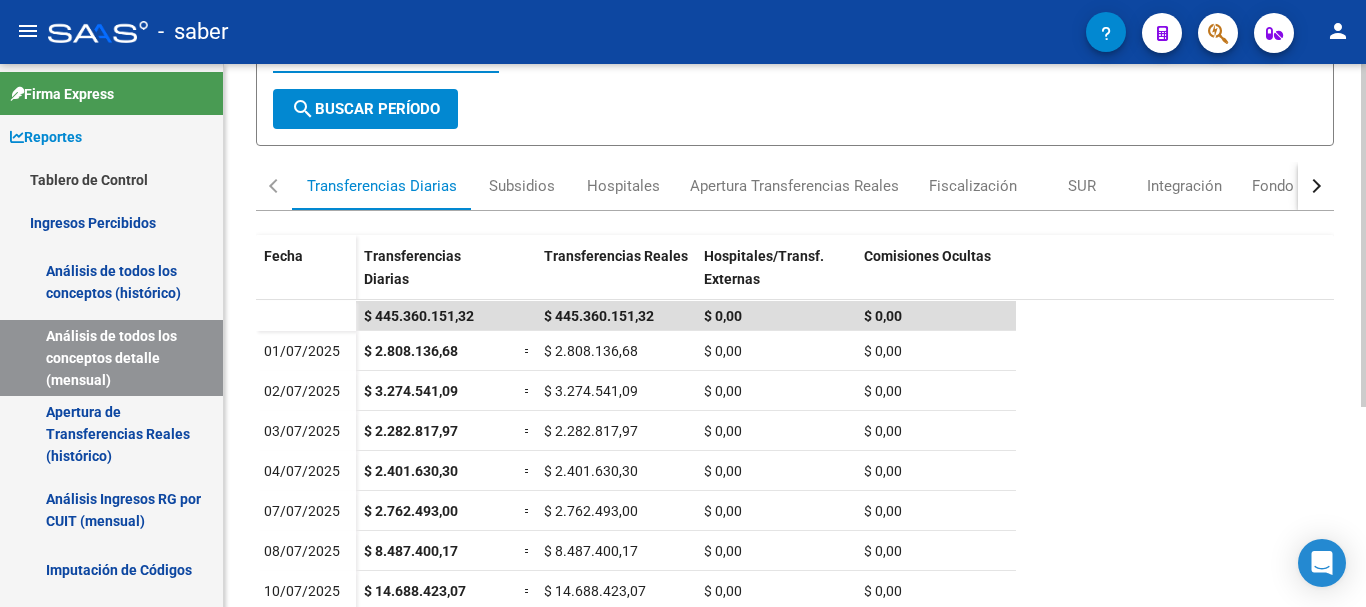 type on "202507" 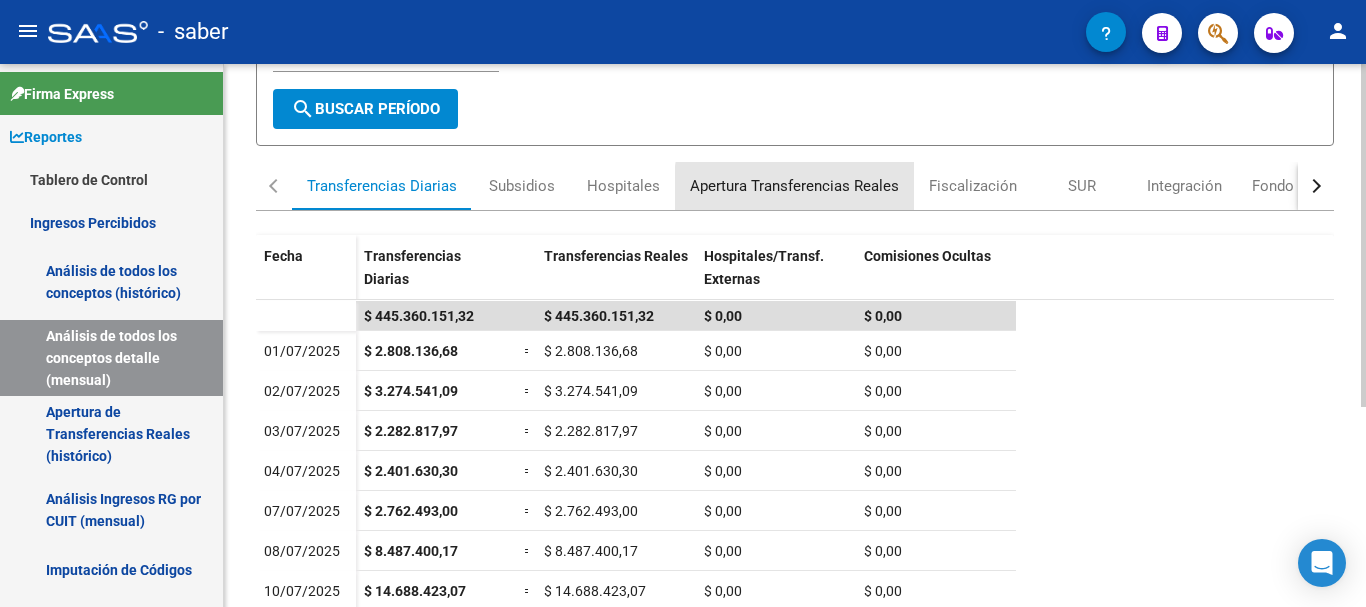 click on "Apertura Transferencias Reales" at bounding box center [794, 186] 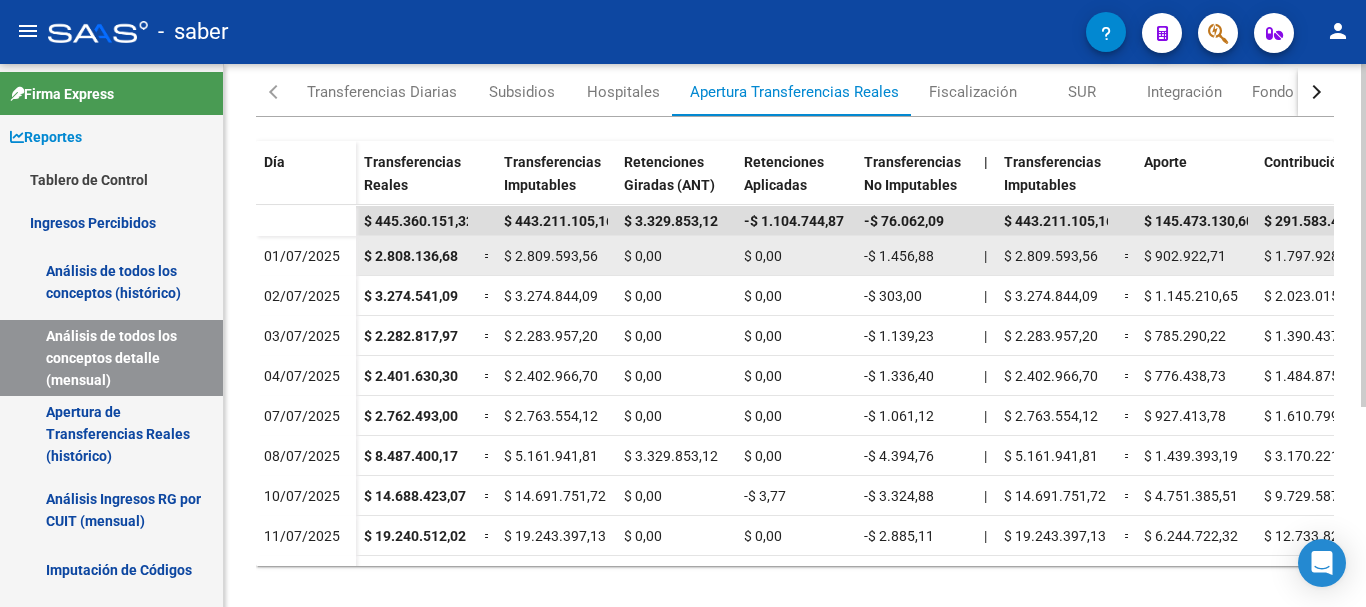 scroll, scrollTop: 300, scrollLeft: 0, axis: vertical 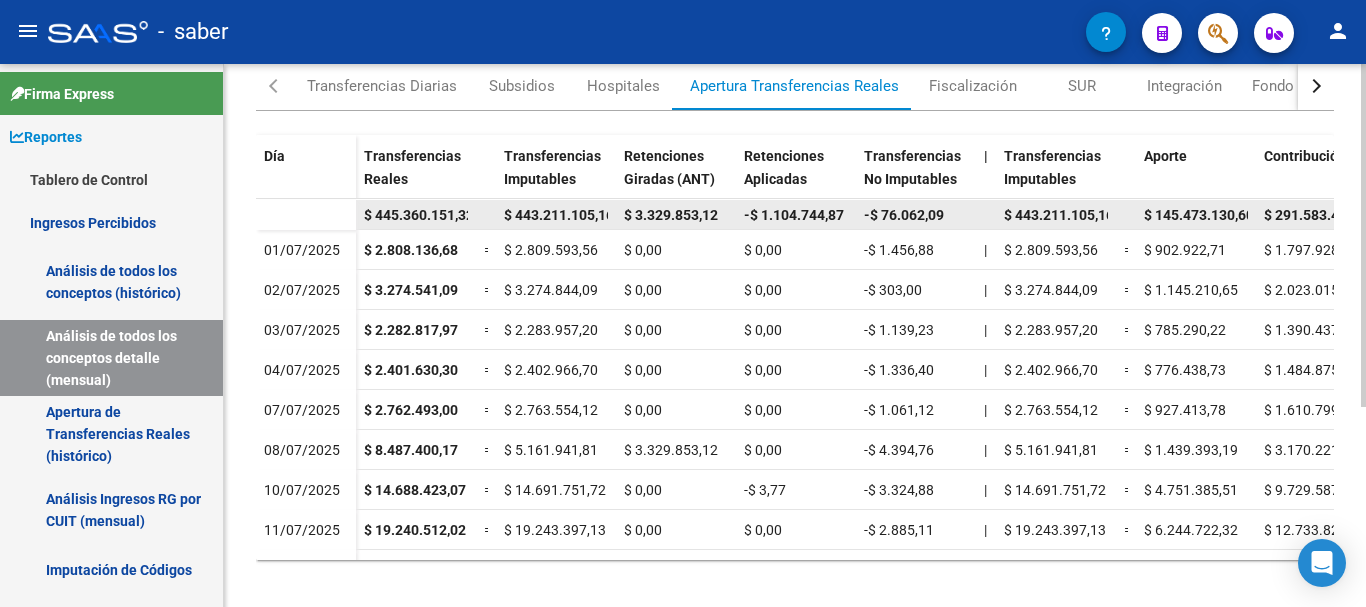 click on "-$ 1.104.744,87" 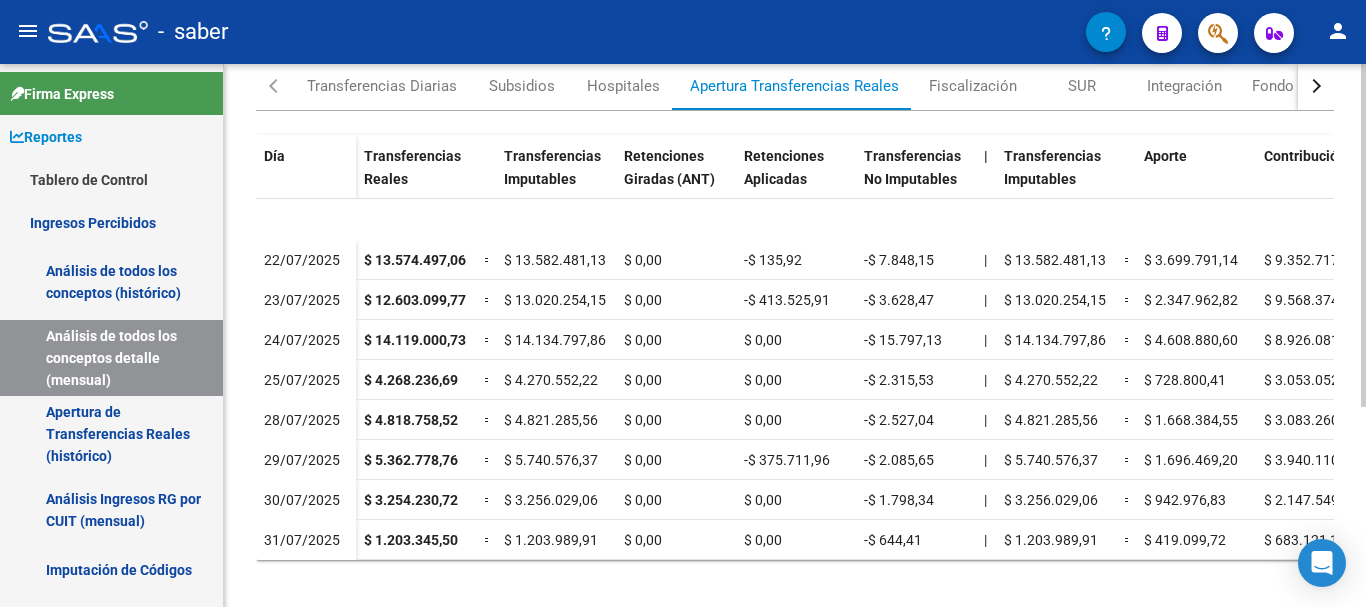 scroll, scrollTop: 564, scrollLeft: 0, axis: vertical 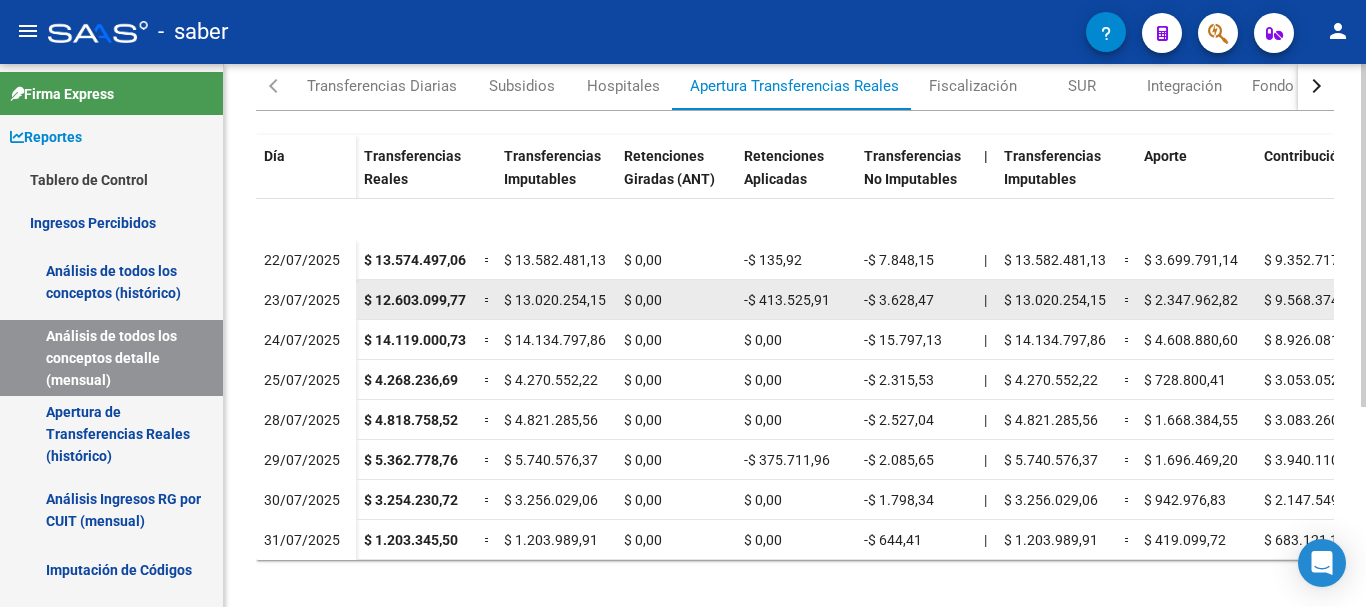 click on "-$ 413.525,91" 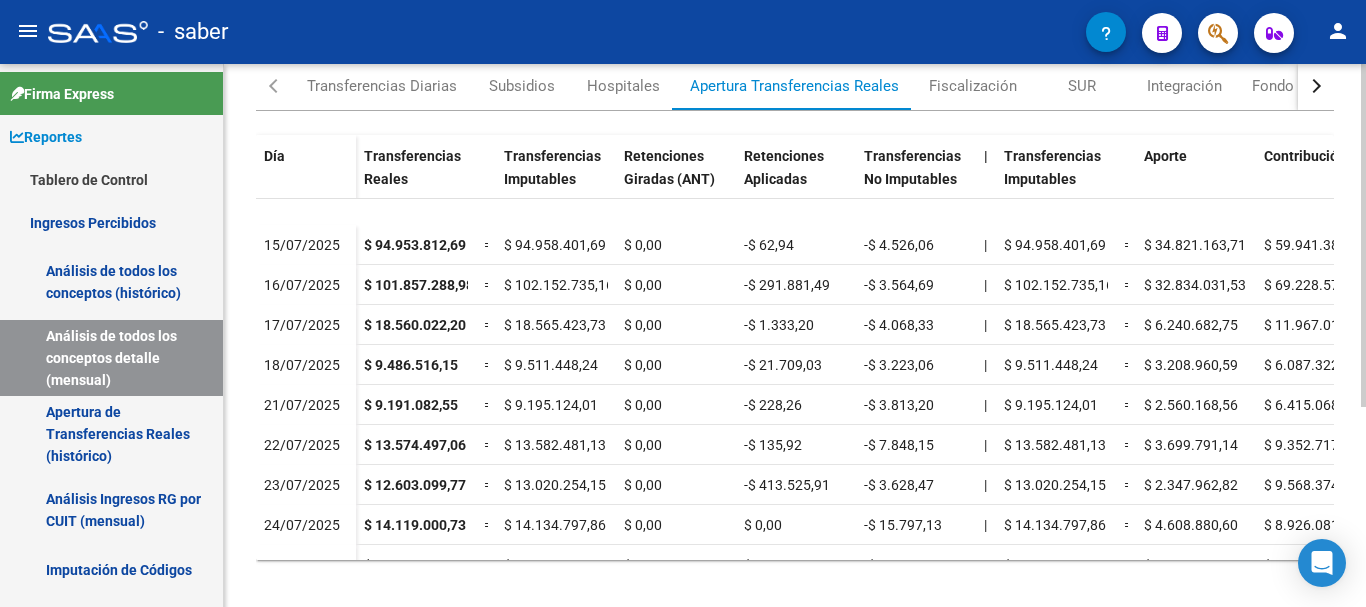 scroll, scrollTop: 364, scrollLeft: 0, axis: vertical 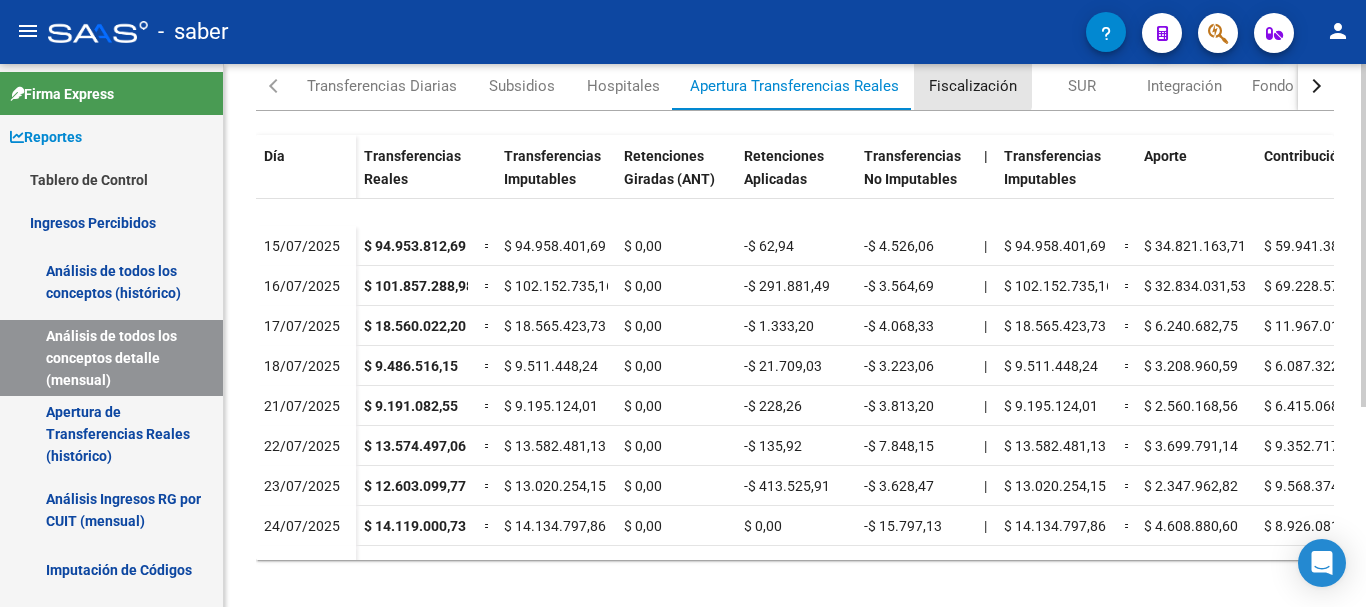 click on "Fiscalización" at bounding box center [973, 86] 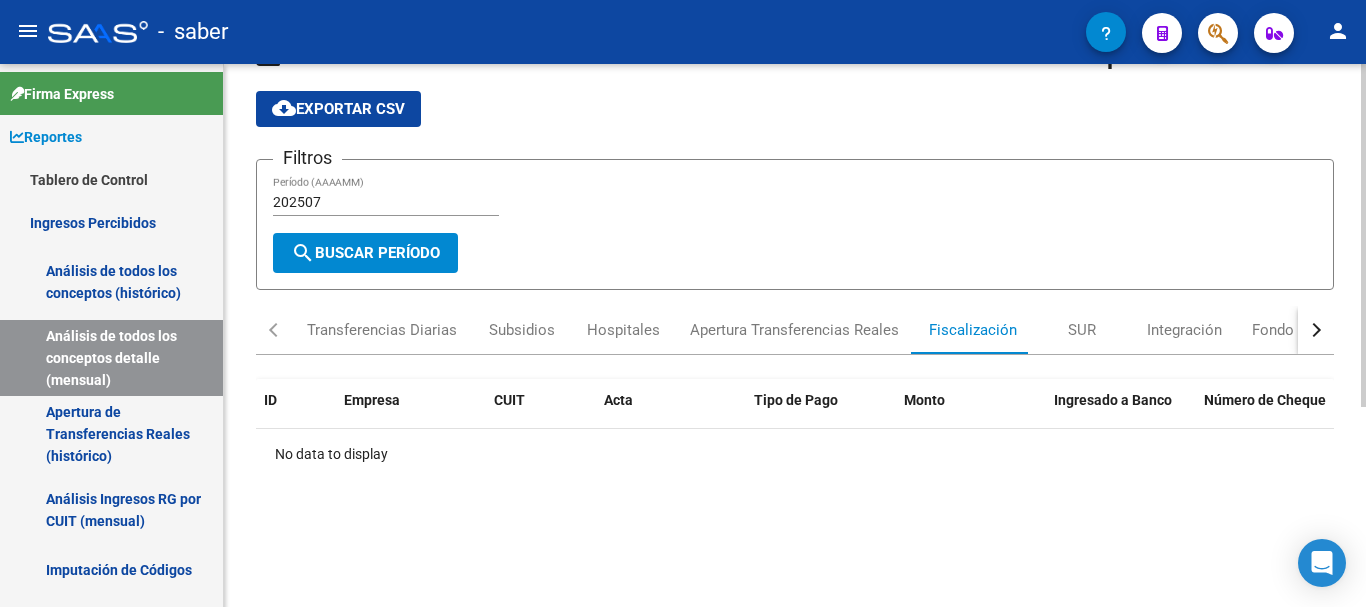 scroll, scrollTop: 100, scrollLeft: 0, axis: vertical 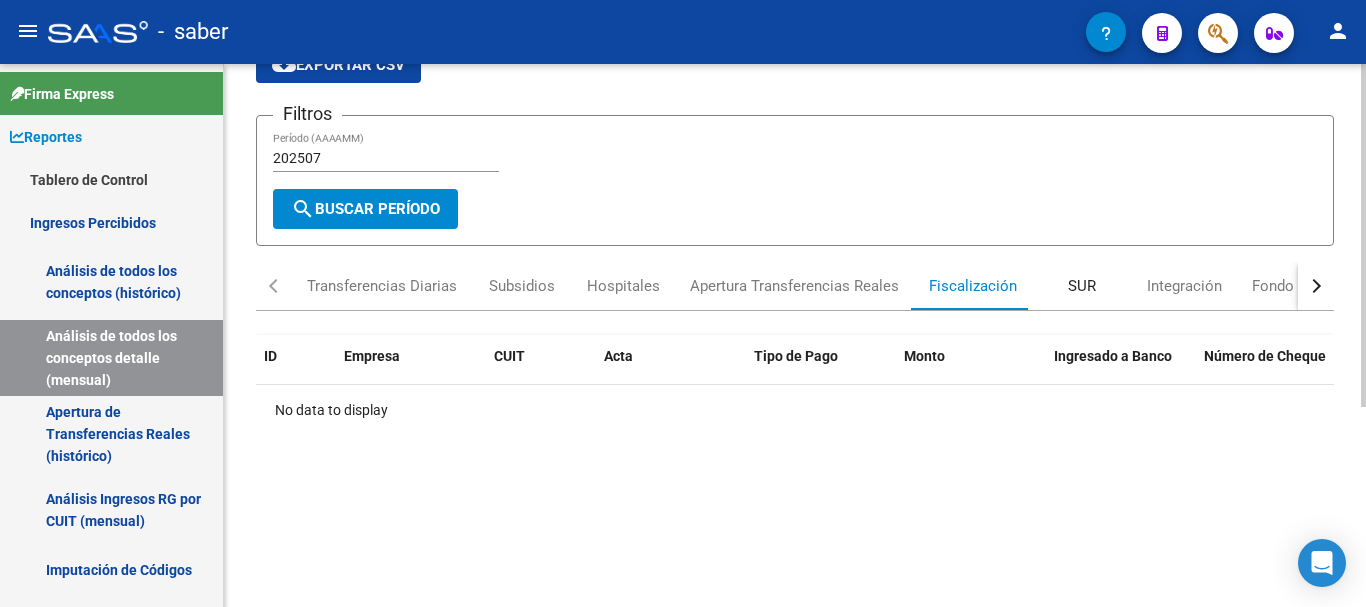 click on "SUR" at bounding box center (1082, 286) 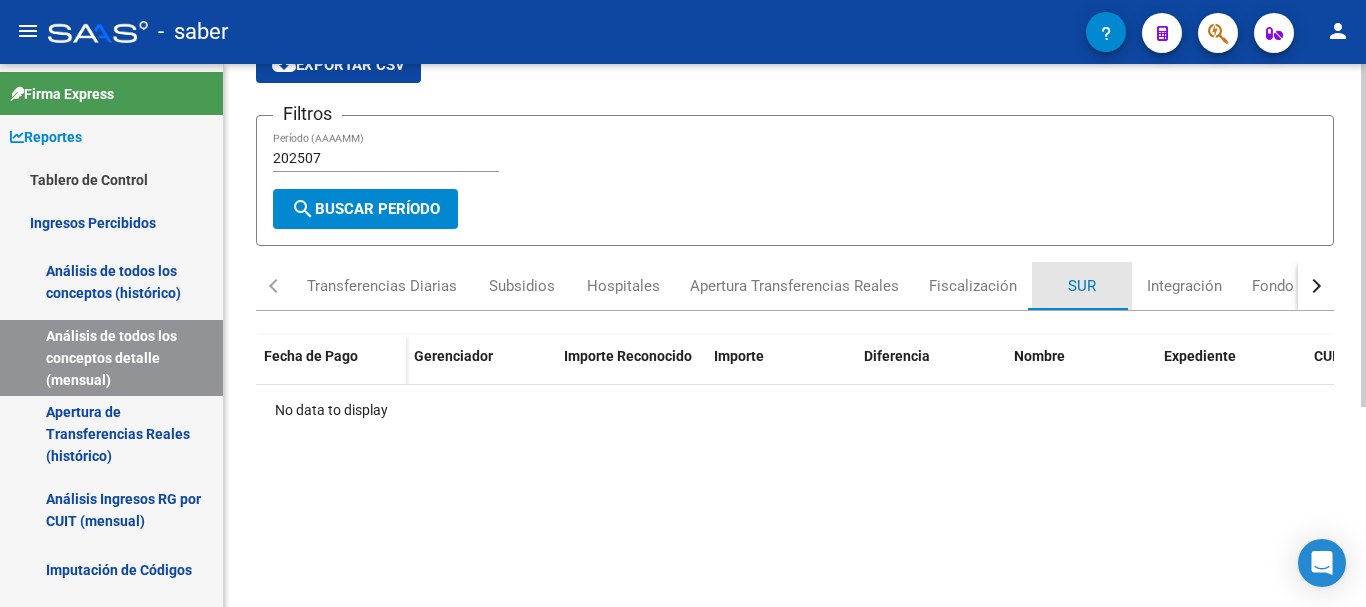 scroll, scrollTop: 0, scrollLeft: 0, axis: both 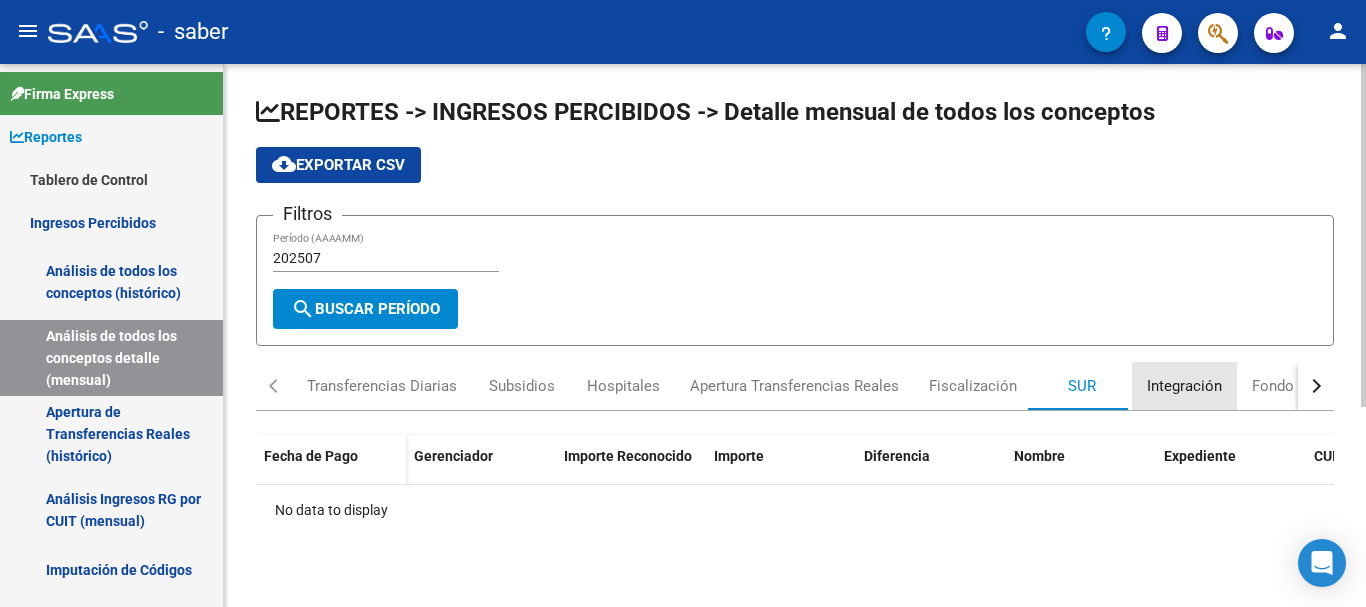 click on "Integración" at bounding box center [1184, 386] 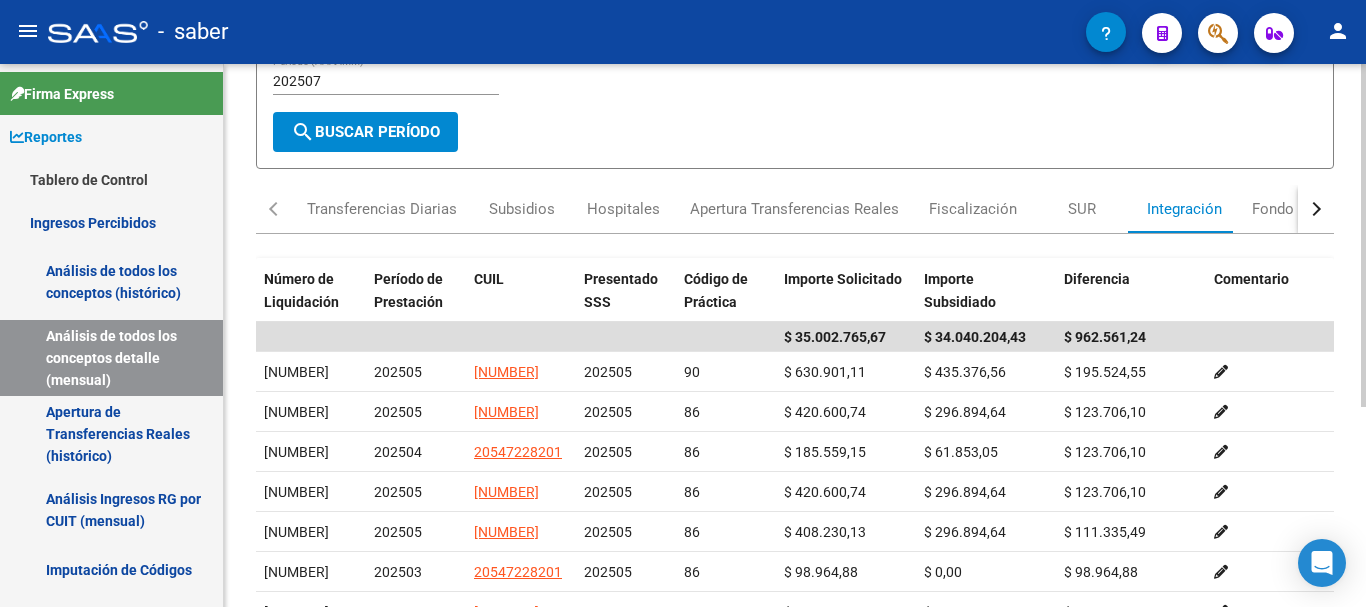 scroll, scrollTop: 200, scrollLeft: 0, axis: vertical 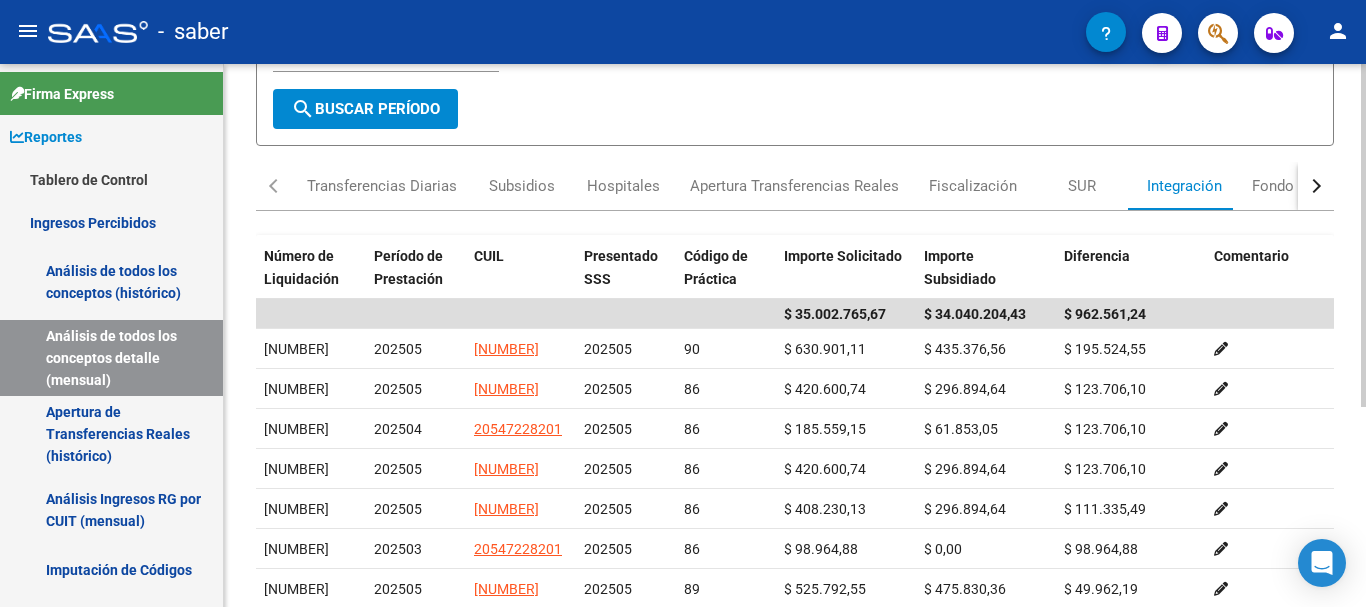 click 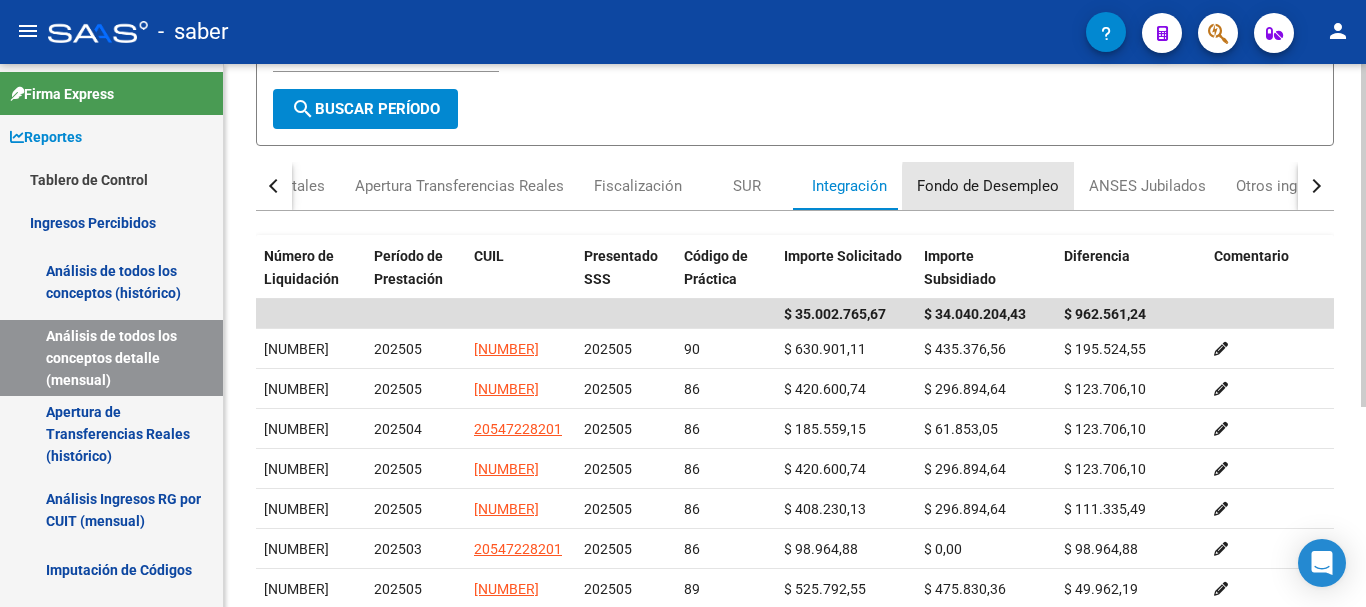 click on "Fondo de Desempleo" at bounding box center [988, 186] 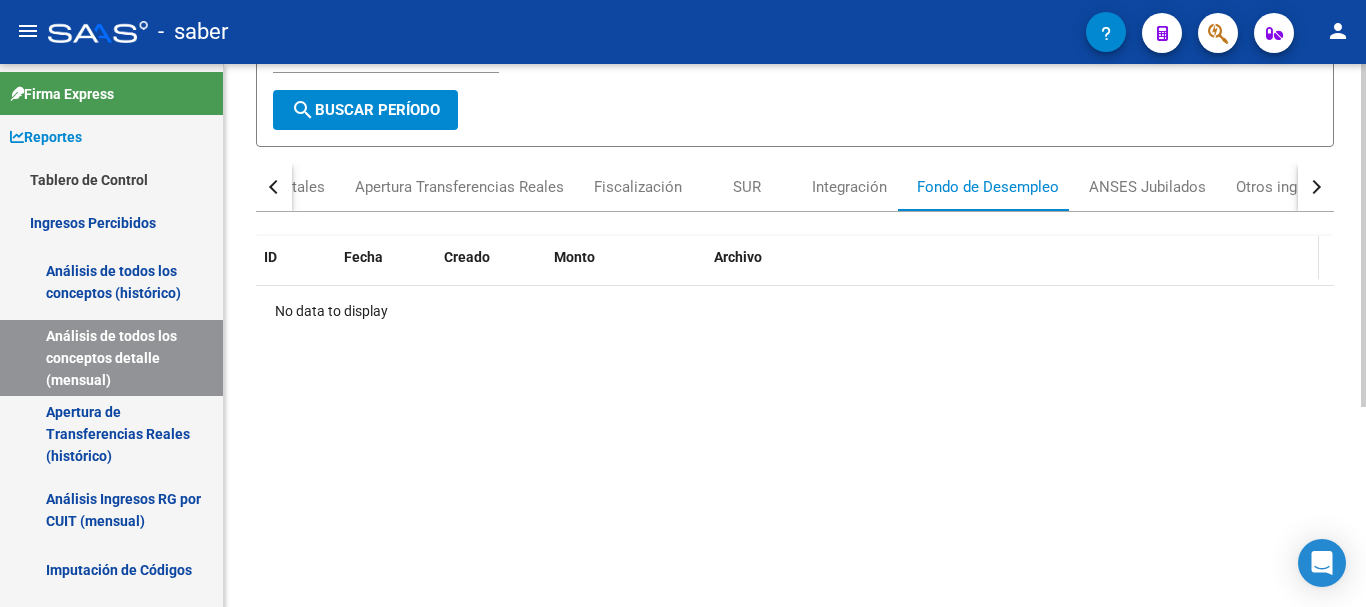 scroll, scrollTop: 200, scrollLeft: 0, axis: vertical 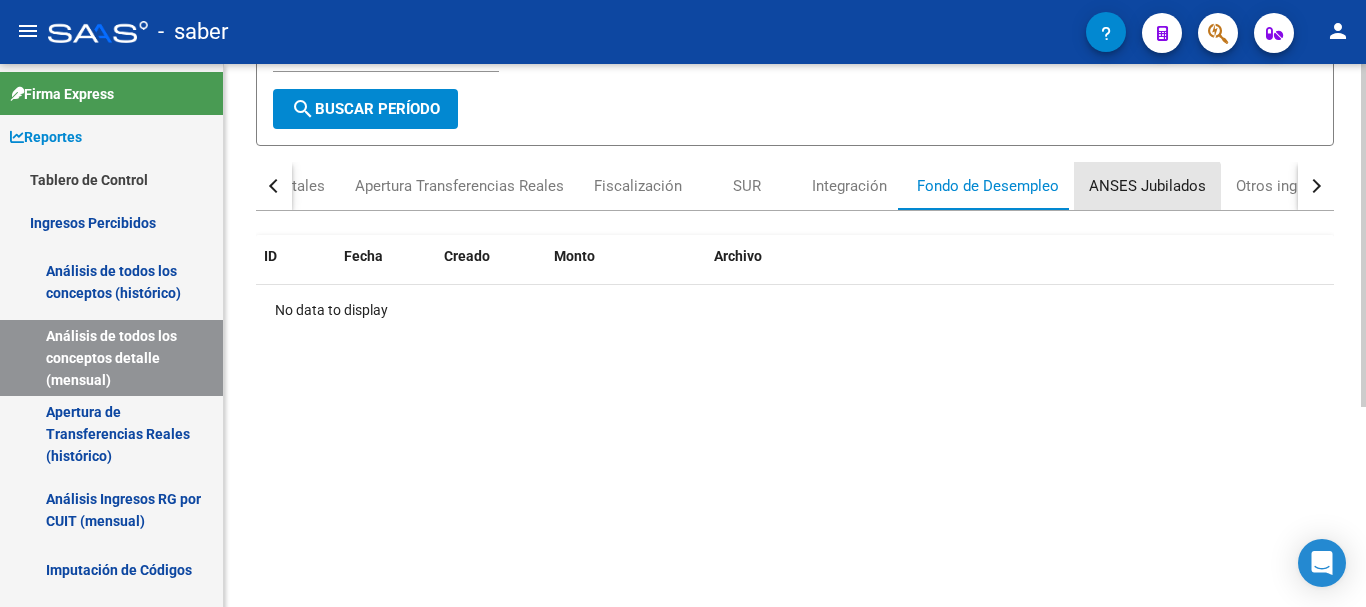 click on "ANSES Jubilados" at bounding box center [1147, 186] 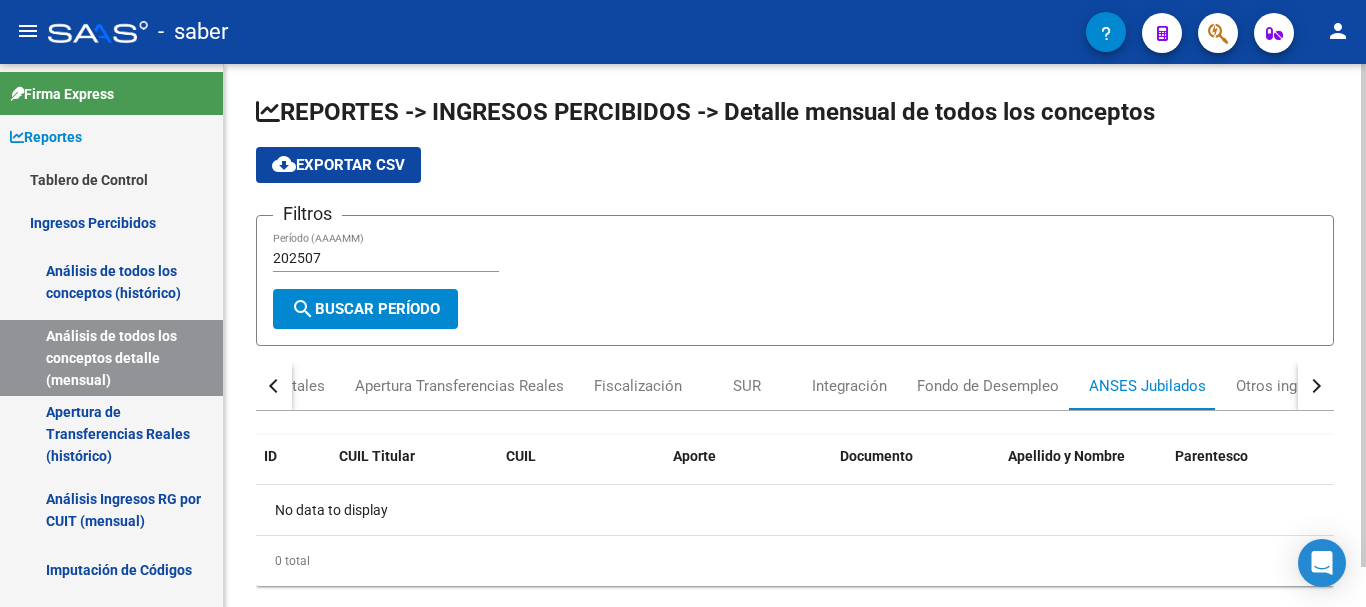 scroll, scrollTop: 43, scrollLeft: 0, axis: vertical 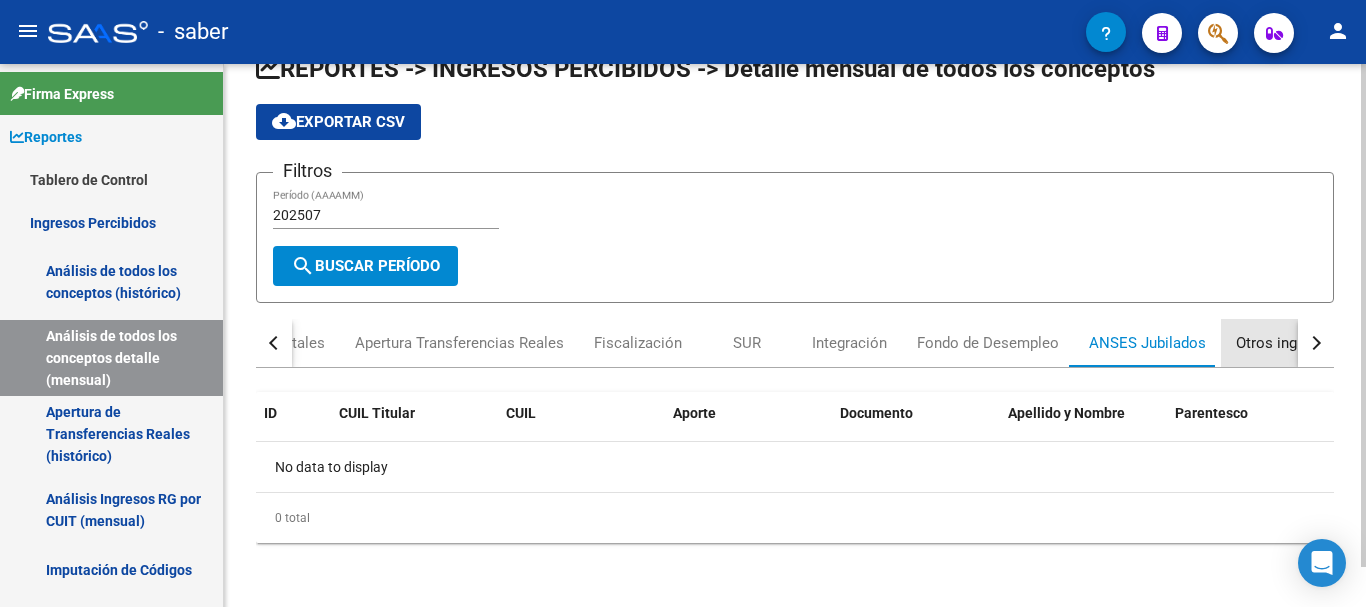 click on "Otros ingresos" at bounding box center [1285, 343] 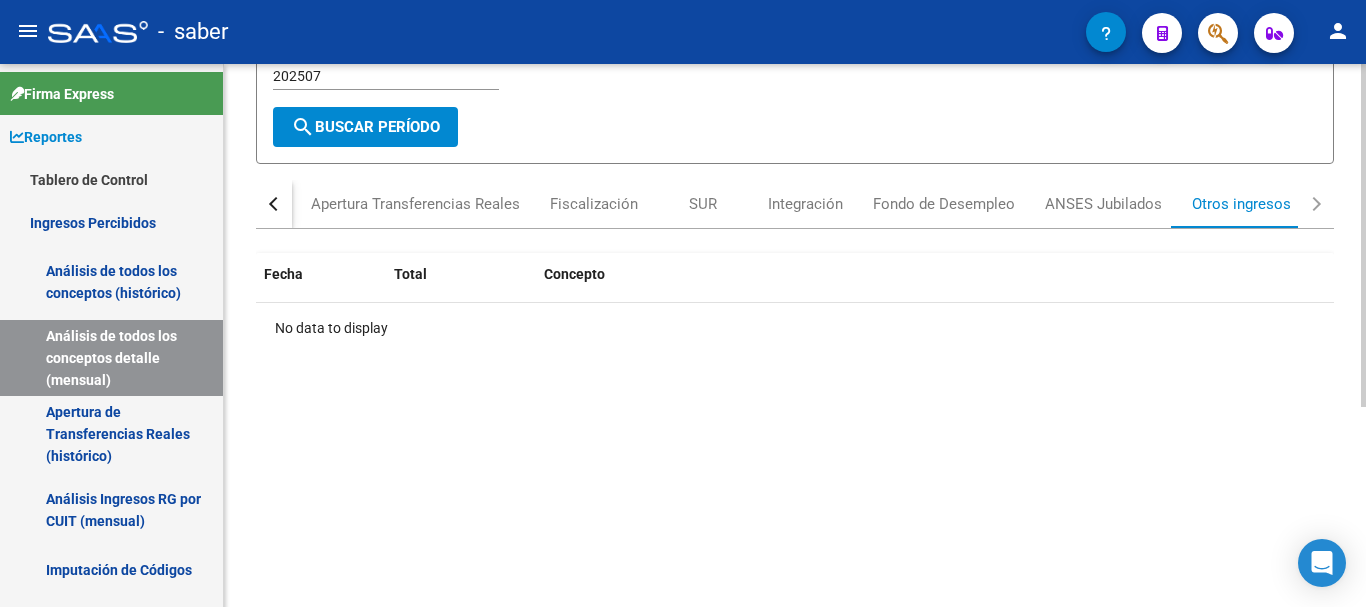 scroll, scrollTop: 200, scrollLeft: 0, axis: vertical 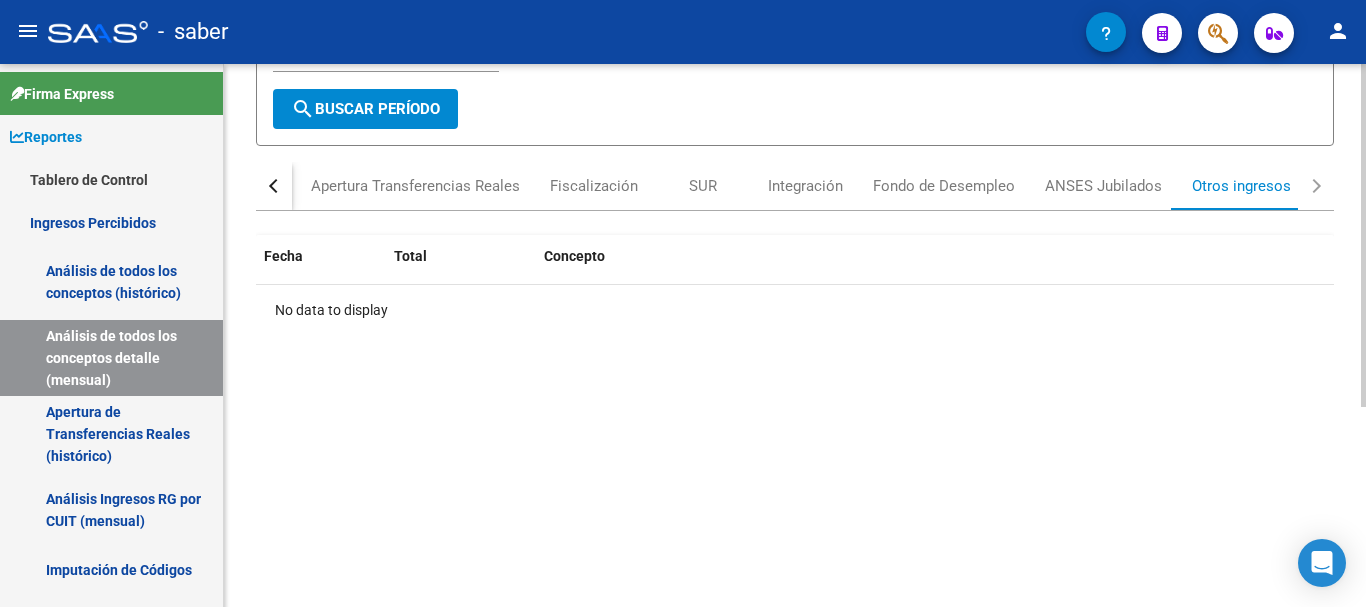 click 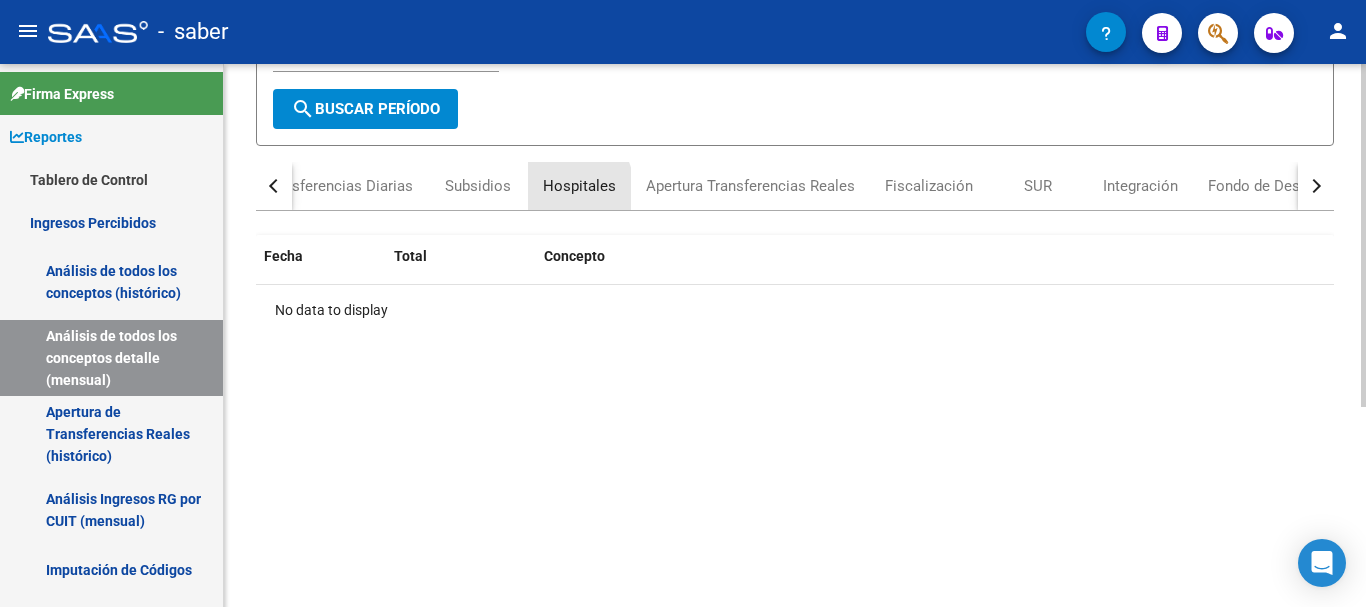 click on "Hospitales" at bounding box center [579, 186] 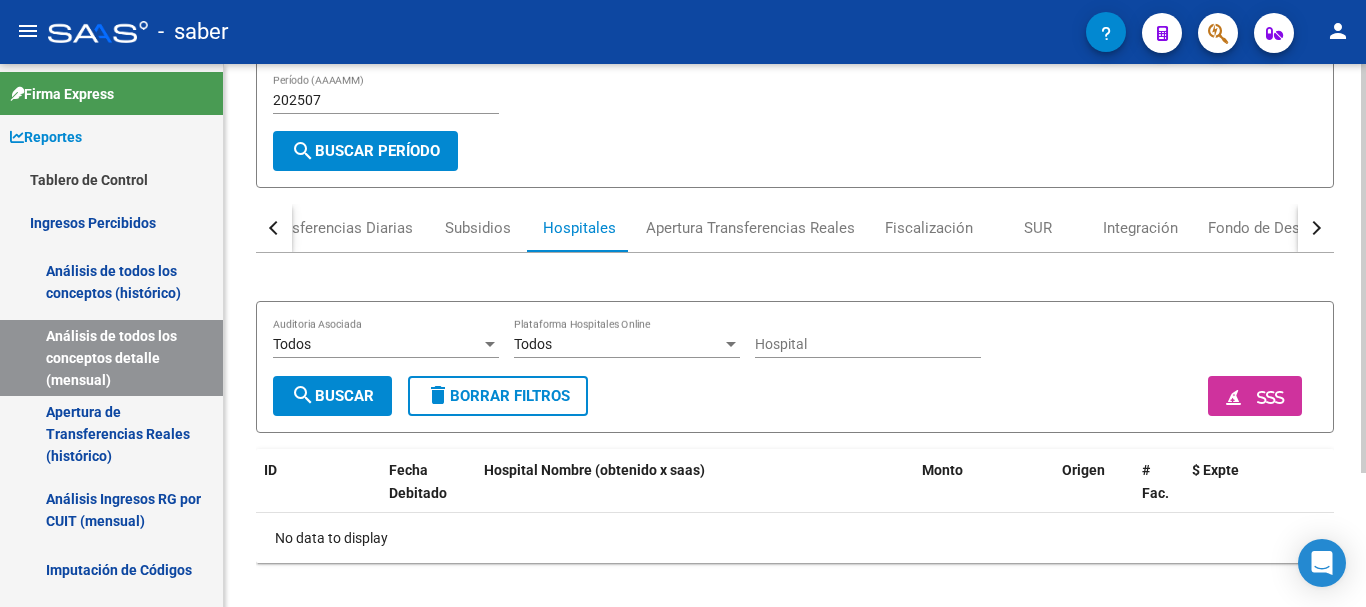 scroll, scrollTop: 178, scrollLeft: 0, axis: vertical 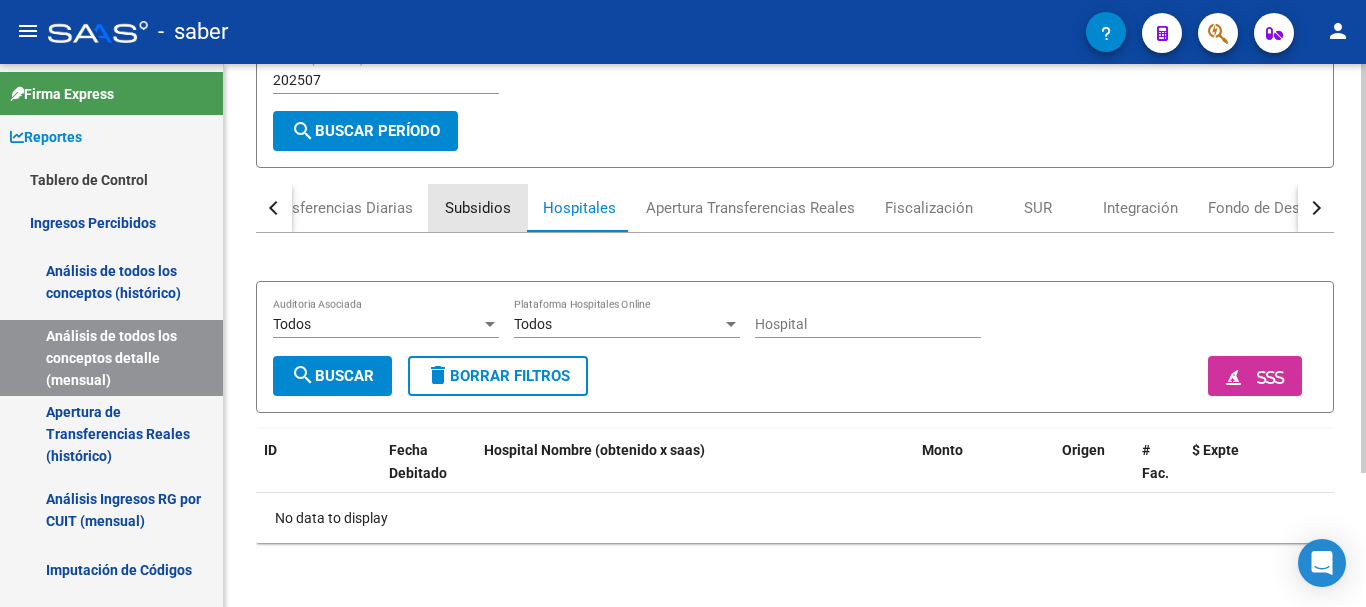 click on "Subsidios" at bounding box center (478, 208) 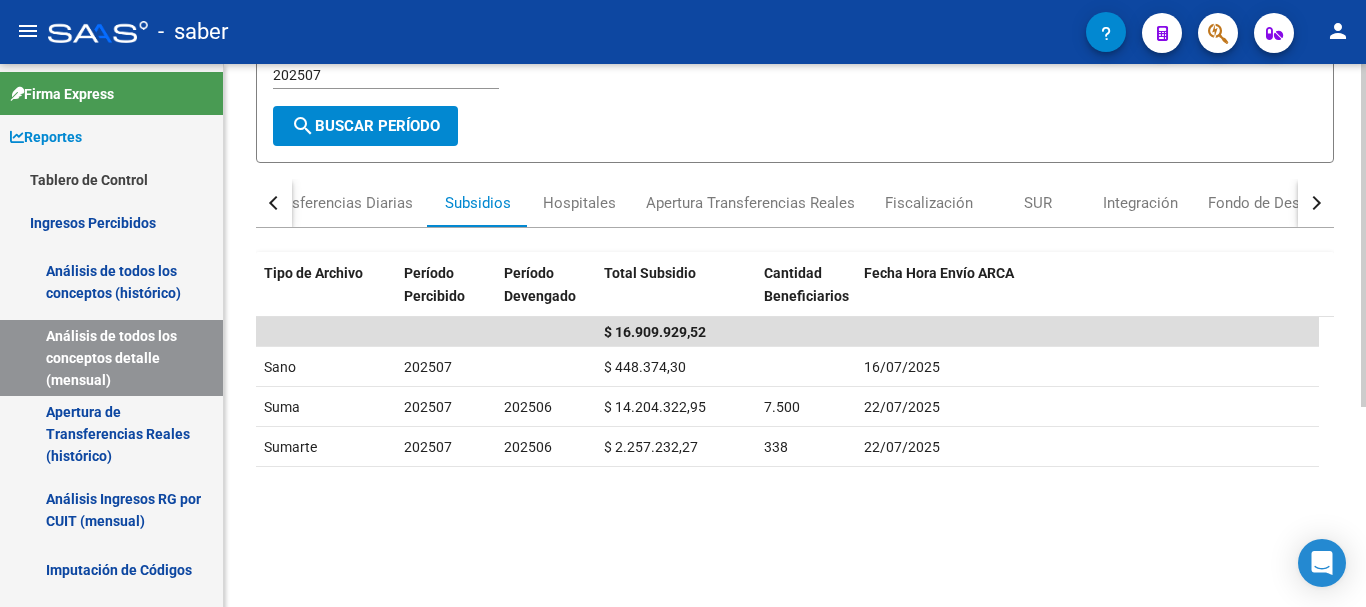 scroll, scrollTop: 200, scrollLeft: 0, axis: vertical 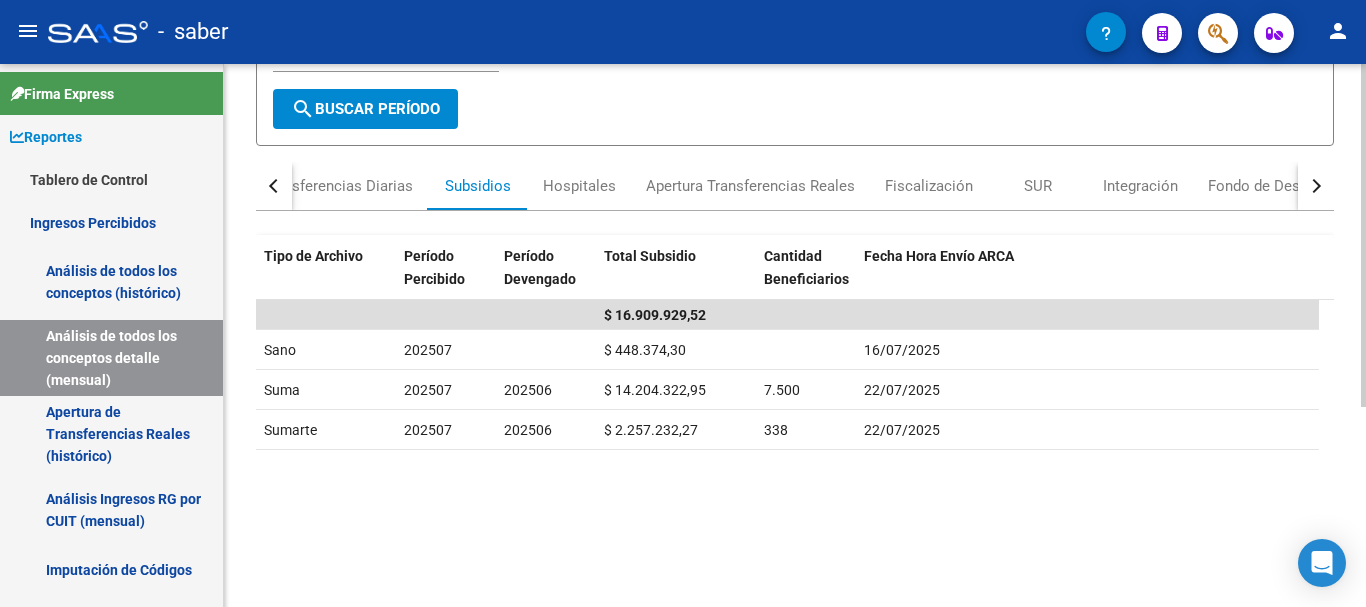 click 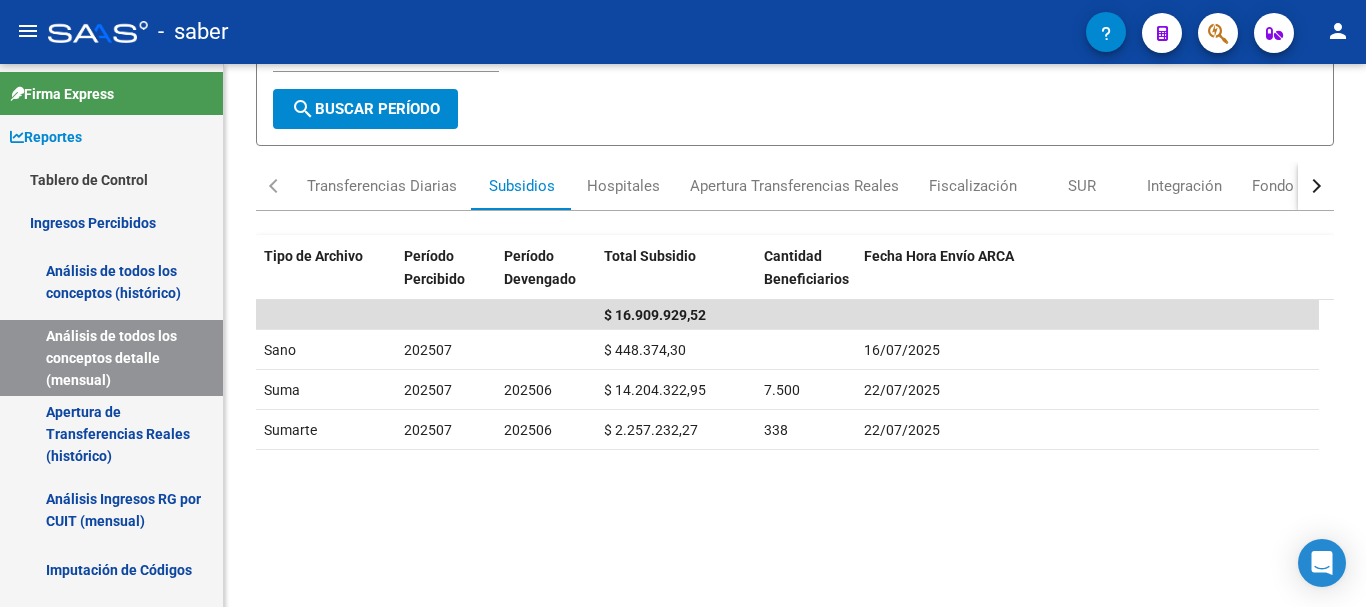 click 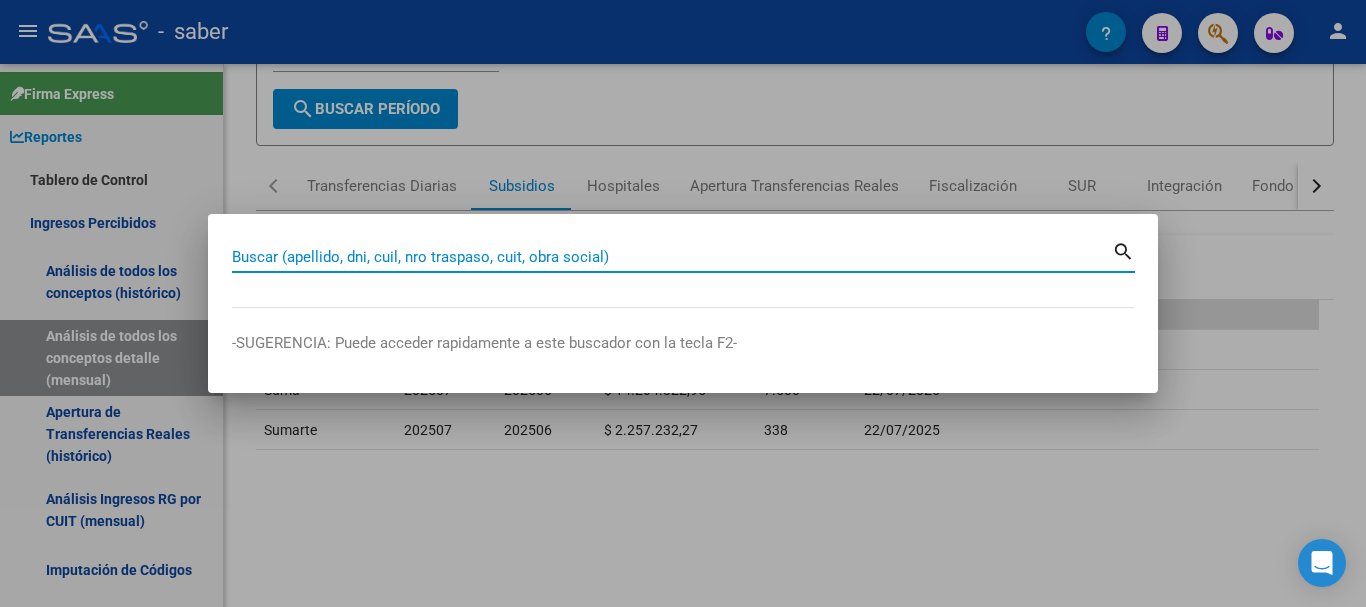 click on "Buscar (apellido, dni, cuil, nro traspaso, cuit, obra social)" at bounding box center (672, 257) 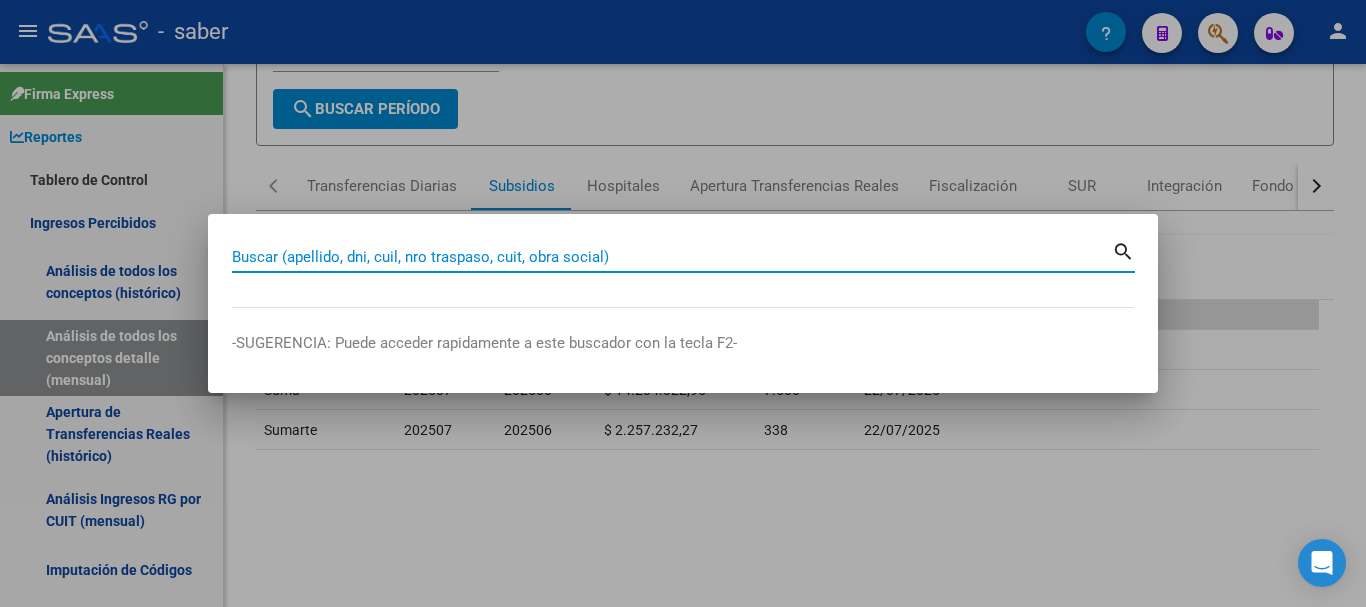paste on "[NUMBER]" 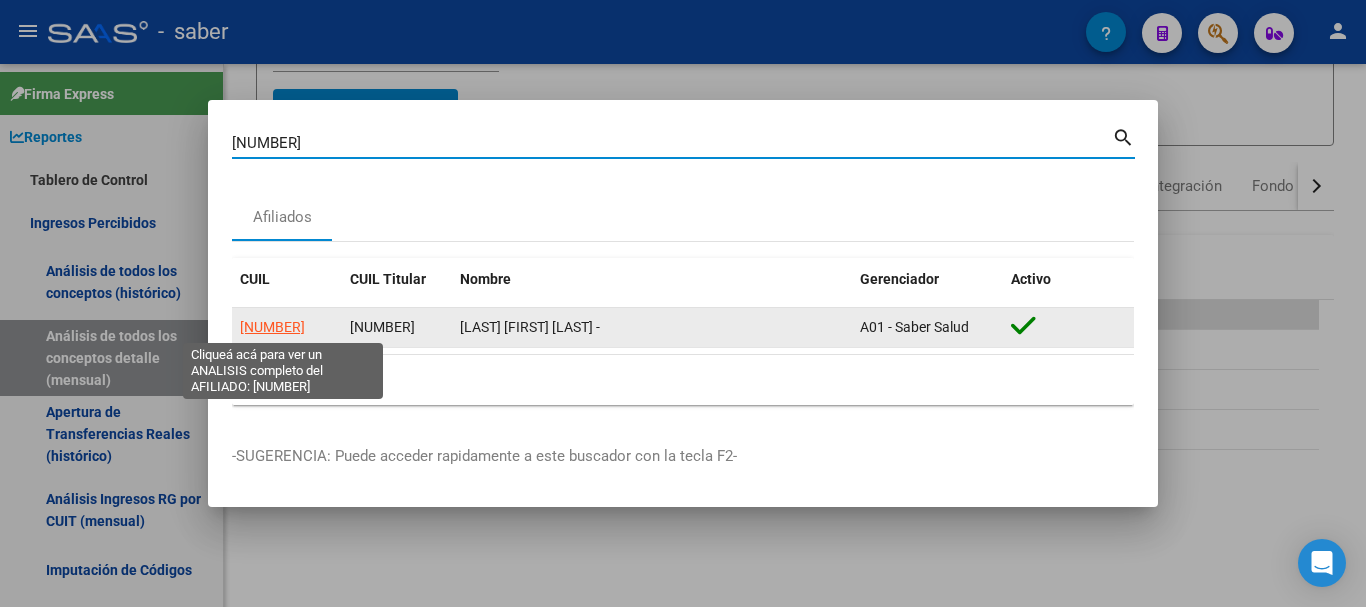 click on "[NUMBER]" 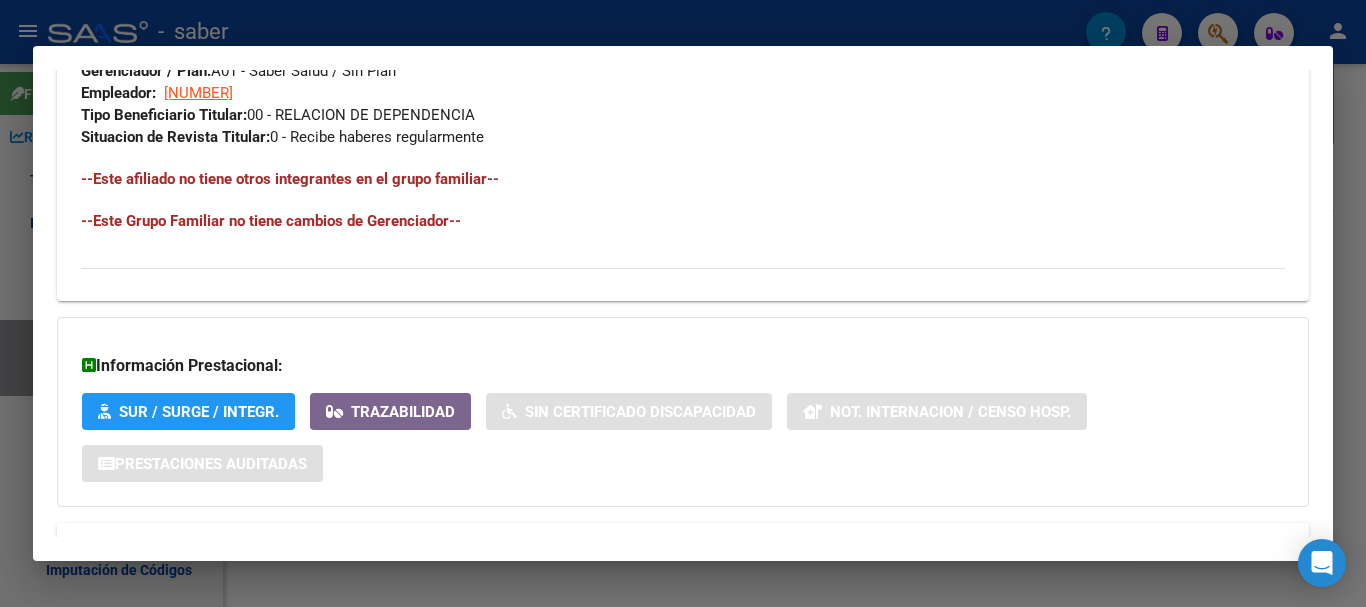 scroll, scrollTop: 1103, scrollLeft: 0, axis: vertical 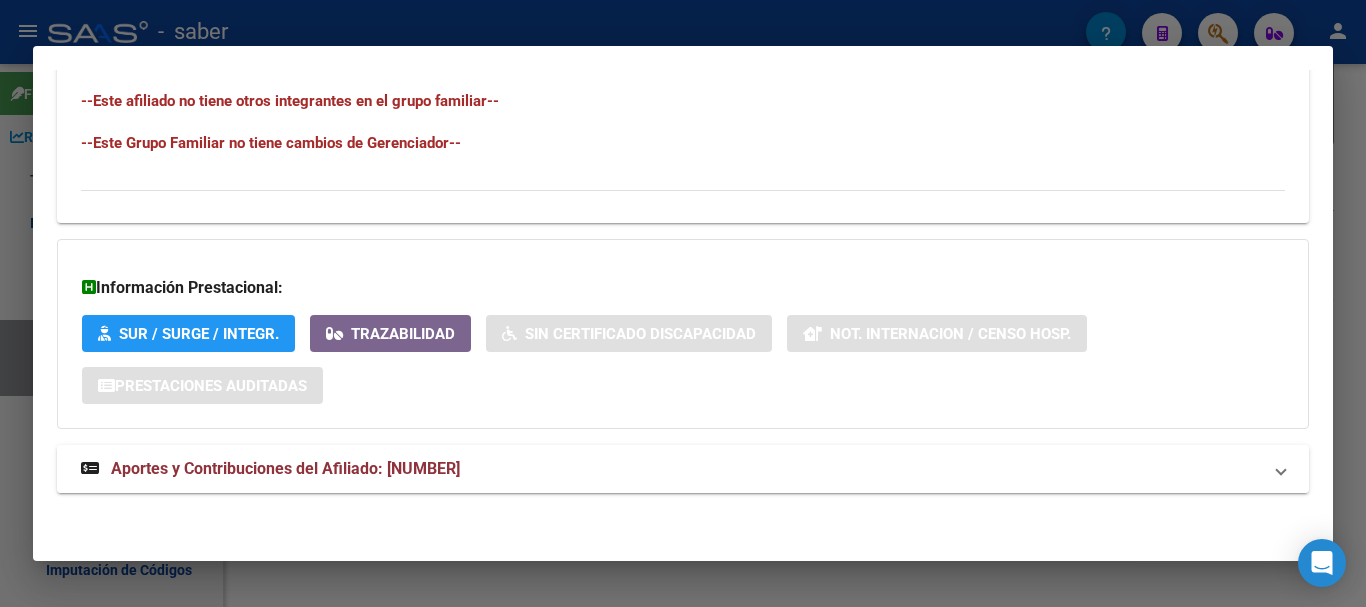 click on "Aportes y Contribuciones del Afiliado: [NUMBER]" at bounding box center [285, 468] 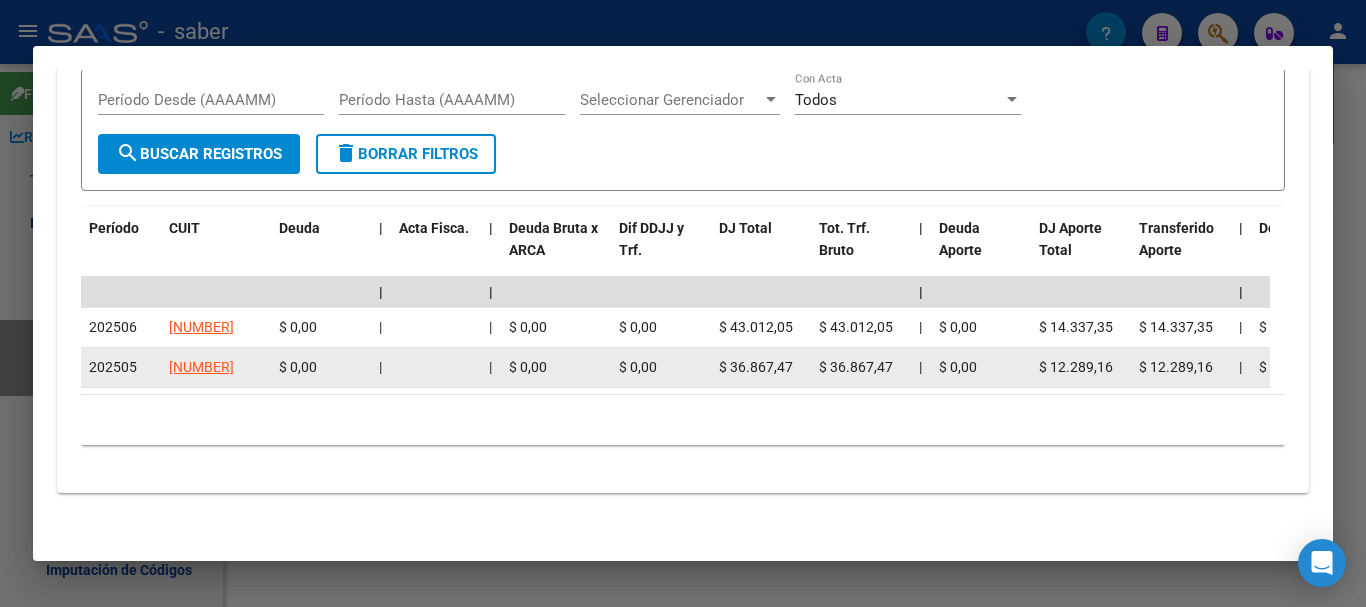 scroll, scrollTop: 1566, scrollLeft: 0, axis: vertical 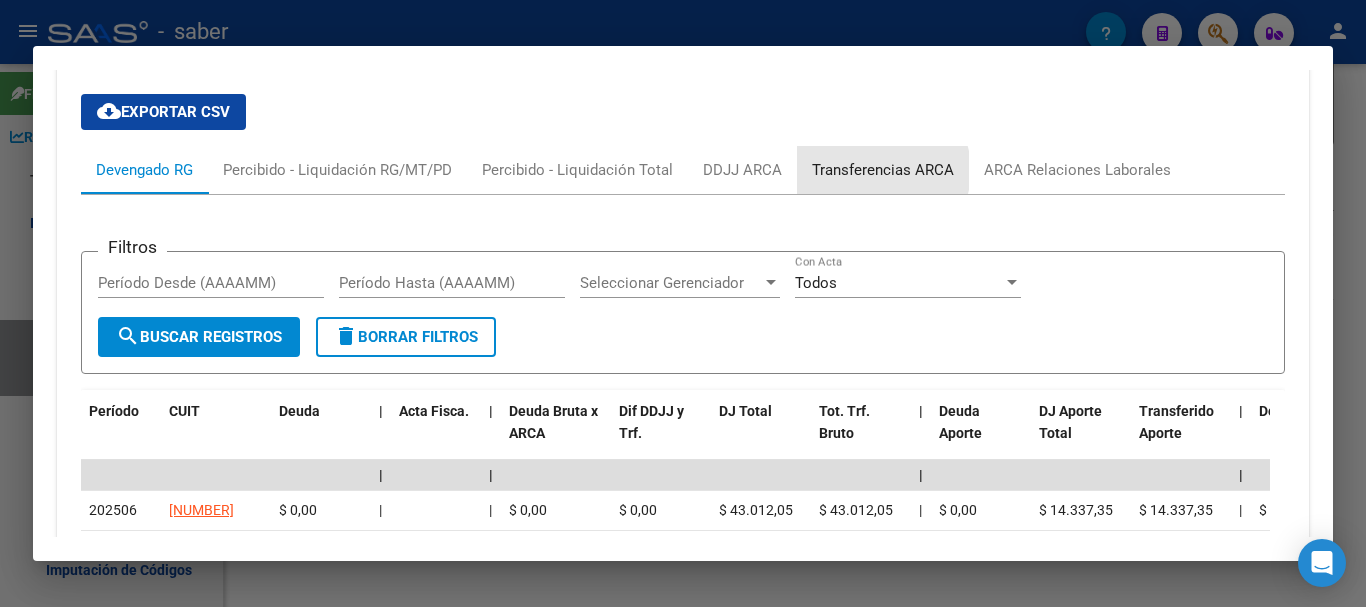 click on "Transferencias ARCA" at bounding box center [883, 170] 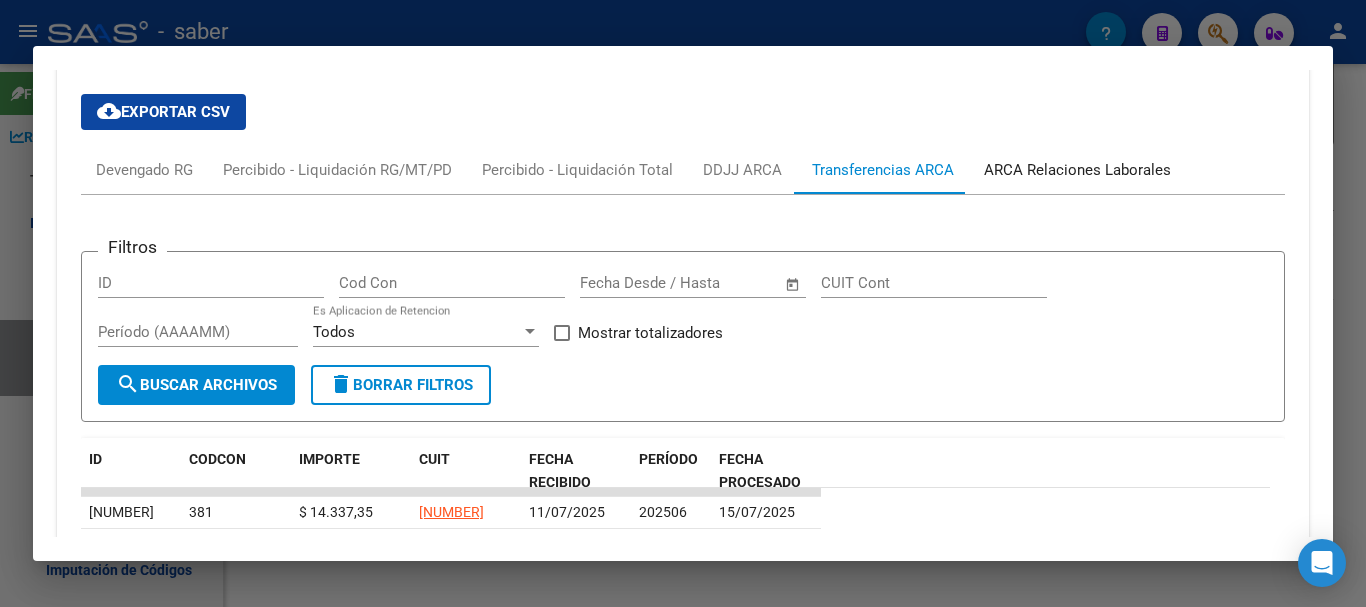 drag, startPoint x: 1056, startPoint y: 170, endPoint x: 1003, endPoint y: 267, distance: 110.535065 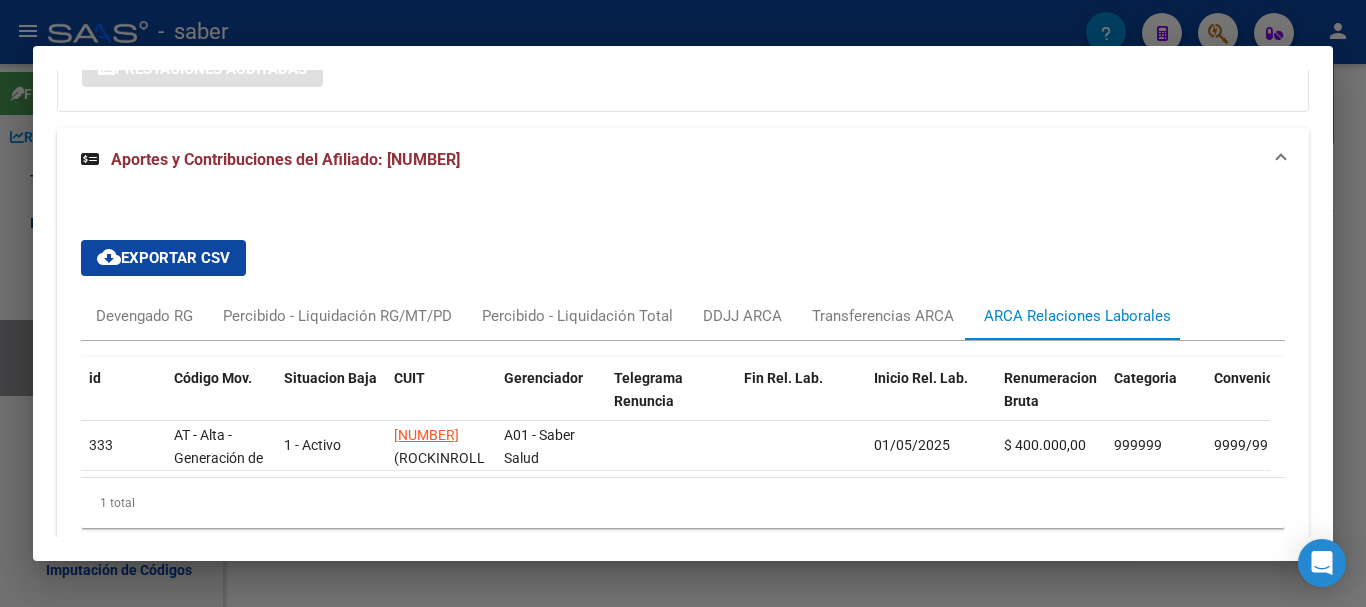 scroll, scrollTop: 1512, scrollLeft: 0, axis: vertical 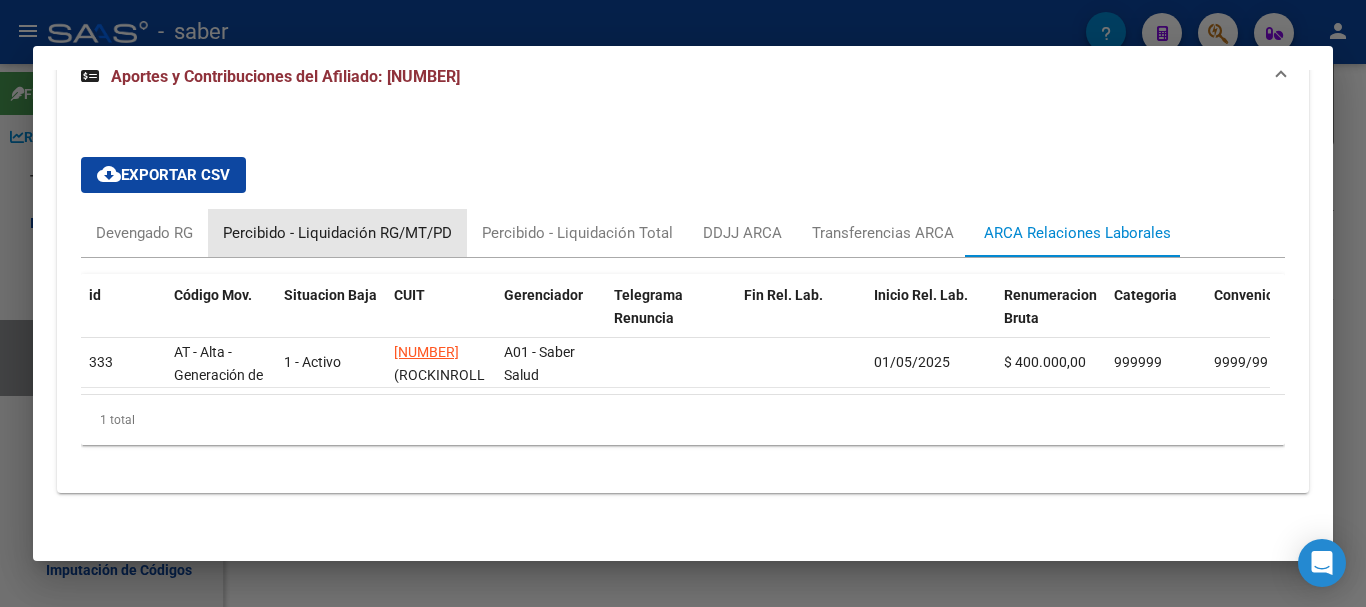 click on "Percibido - Liquidación RG/MT/PD" at bounding box center [337, 233] 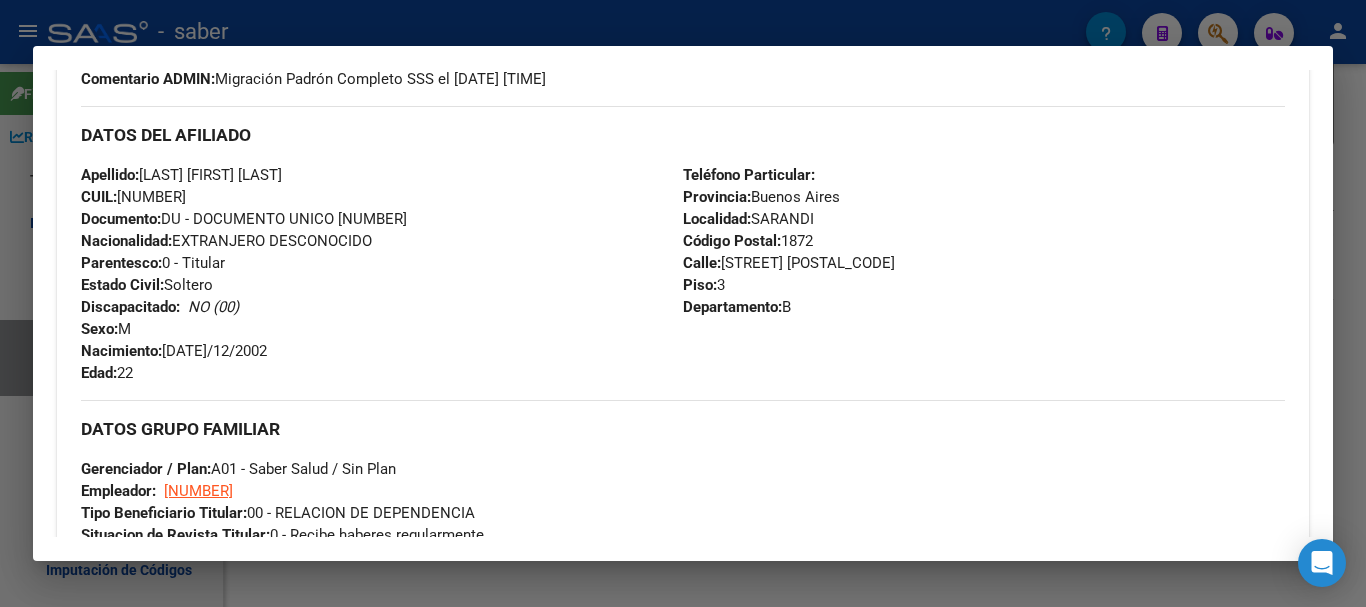 scroll, scrollTop: 612, scrollLeft: 0, axis: vertical 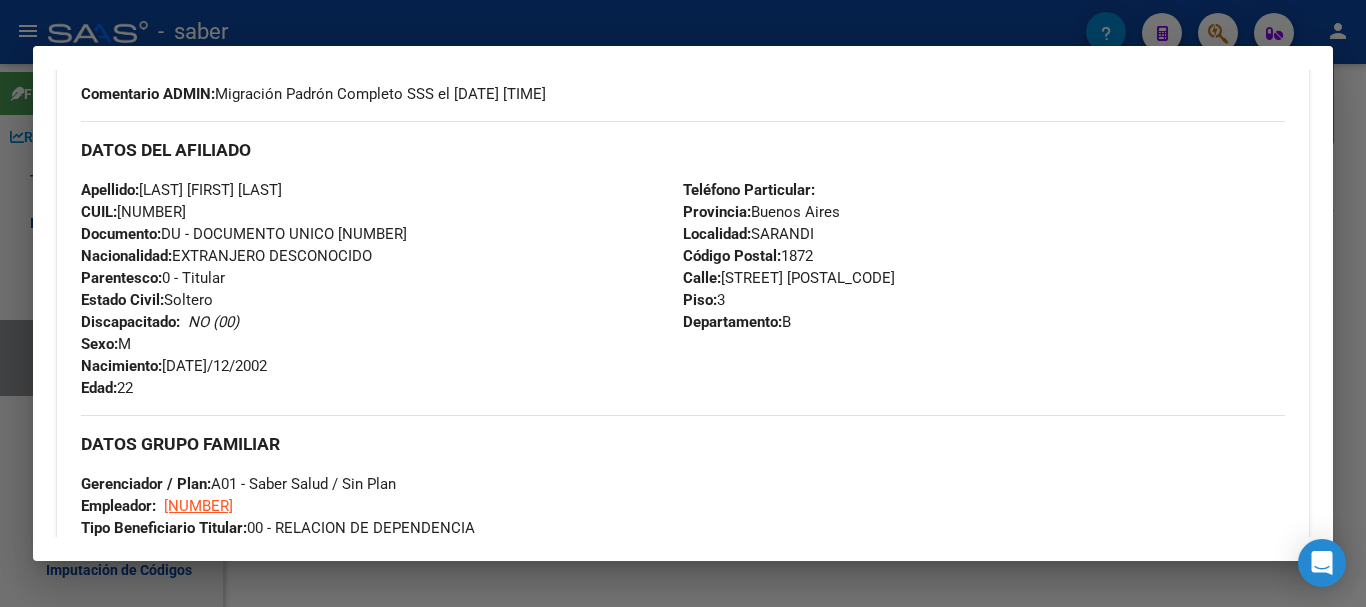 drag, startPoint x: 599, startPoint y: 593, endPoint x: 551, endPoint y: 566, distance: 55.072678 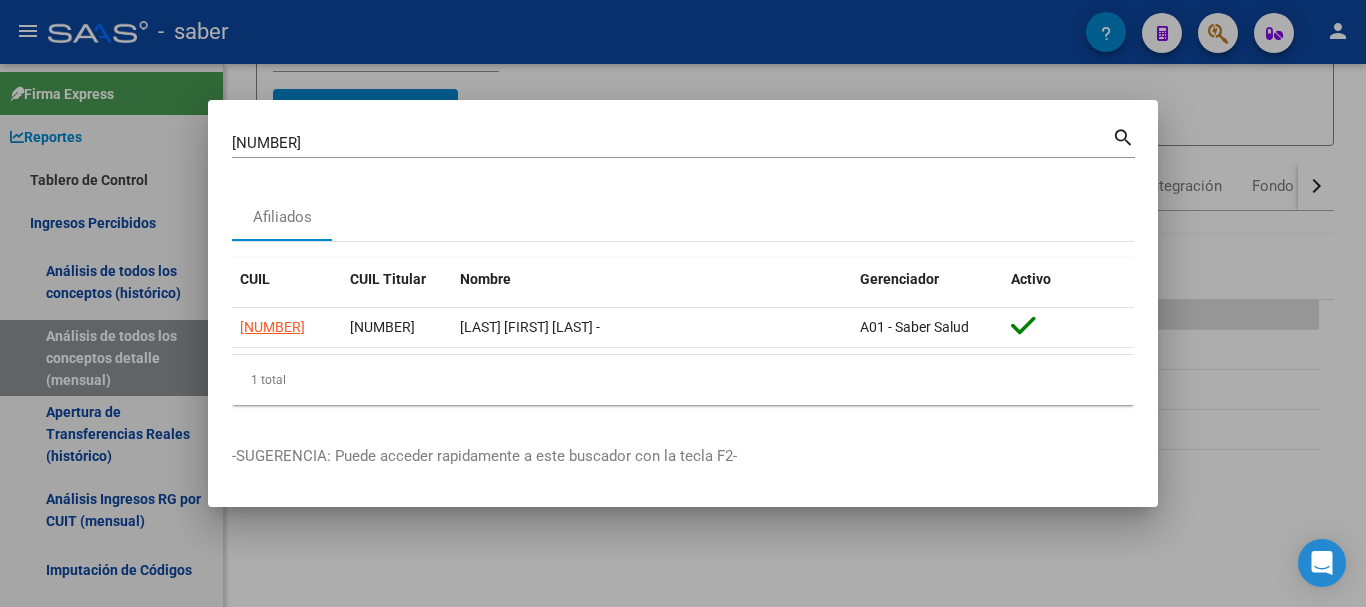 click on "[NUMBER]" at bounding box center (672, 143) 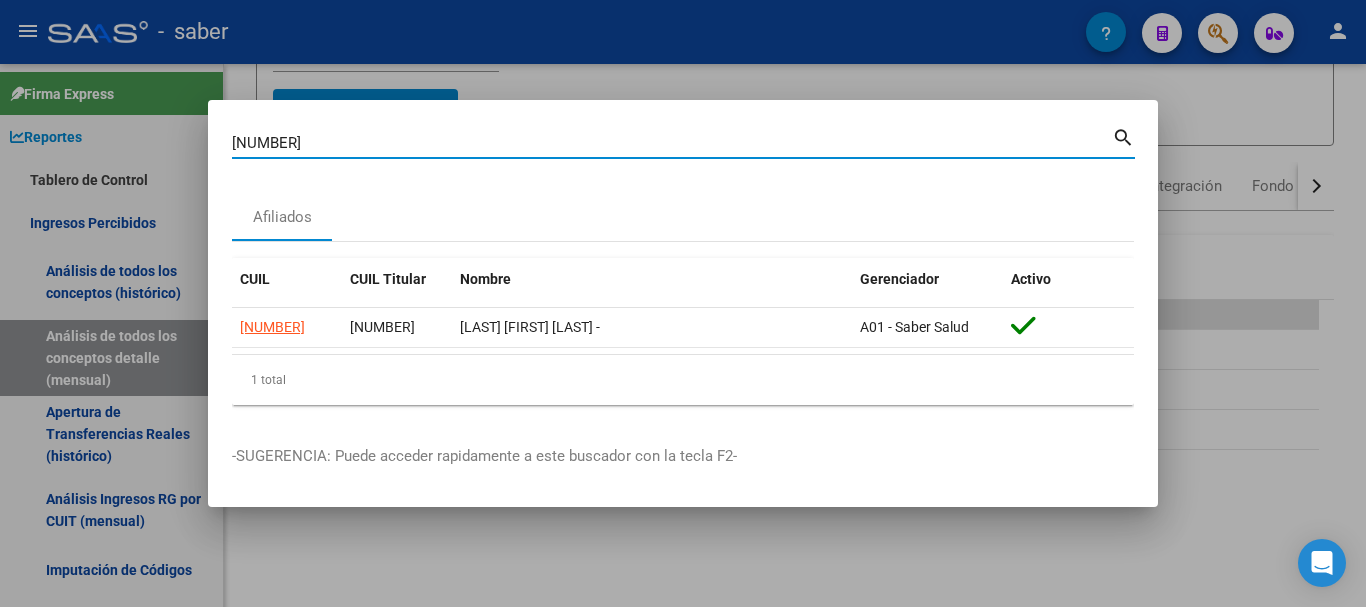 click on "[NUMBER]" at bounding box center [672, 143] 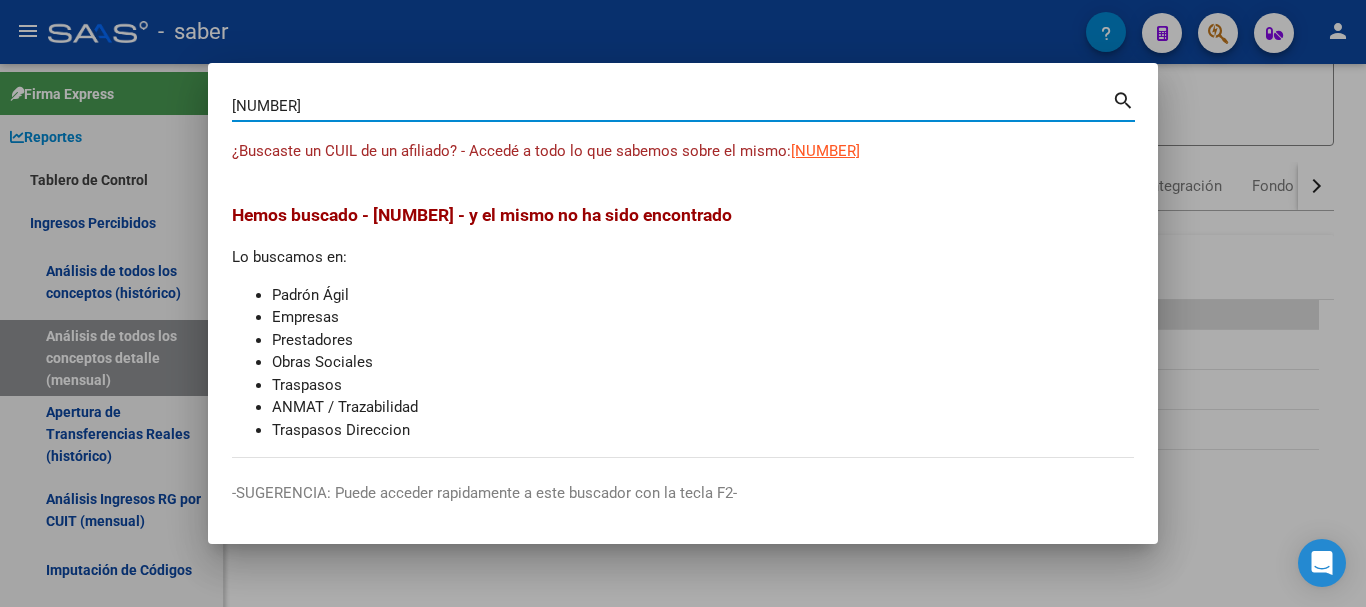 click at bounding box center [683, 303] 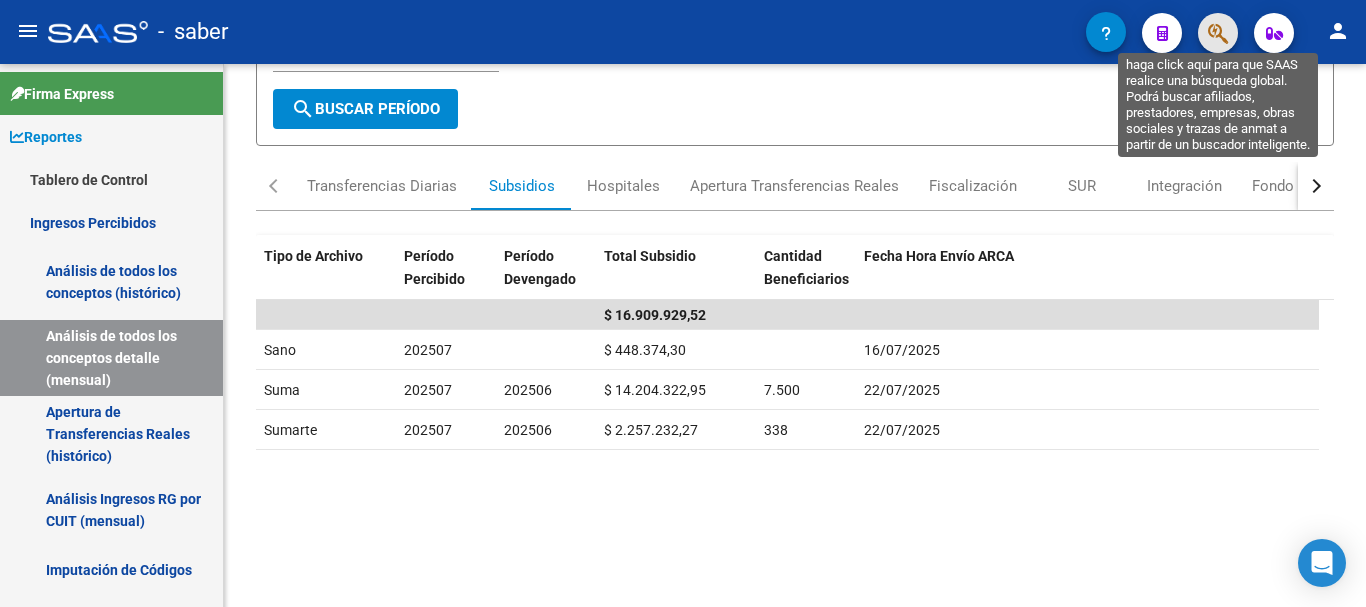 click 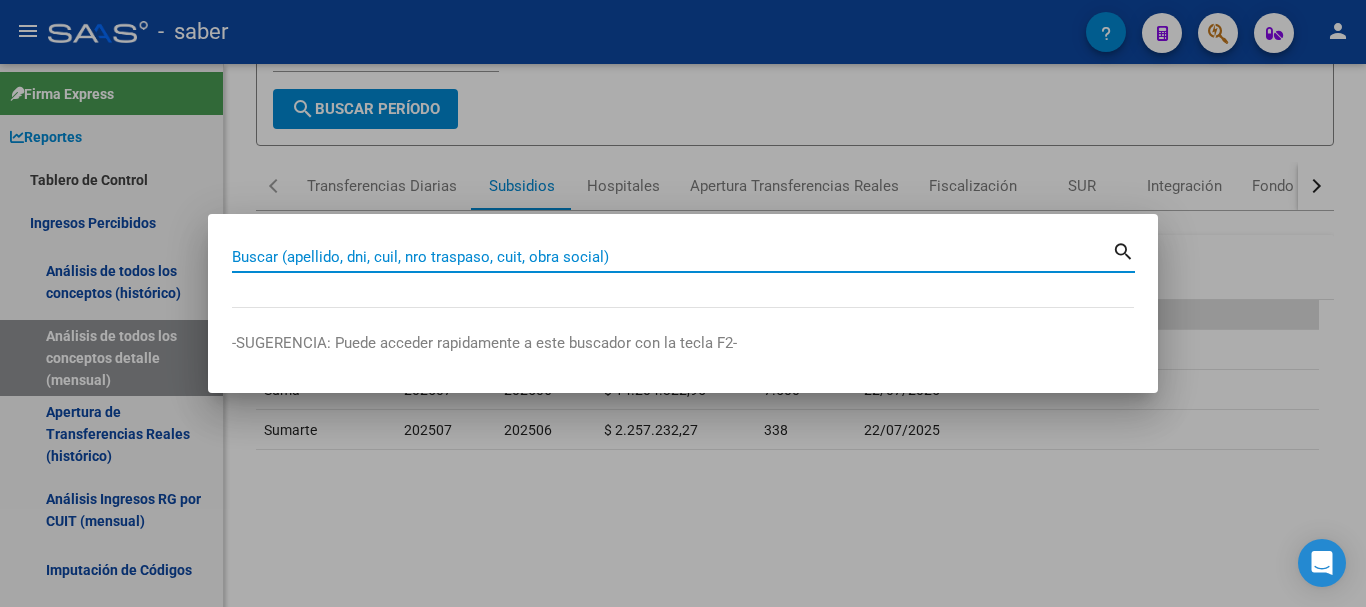 click on "Buscar (apellido, dni, cuil, nro traspaso, cuit, obra social)" at bounding box center (672, 257) 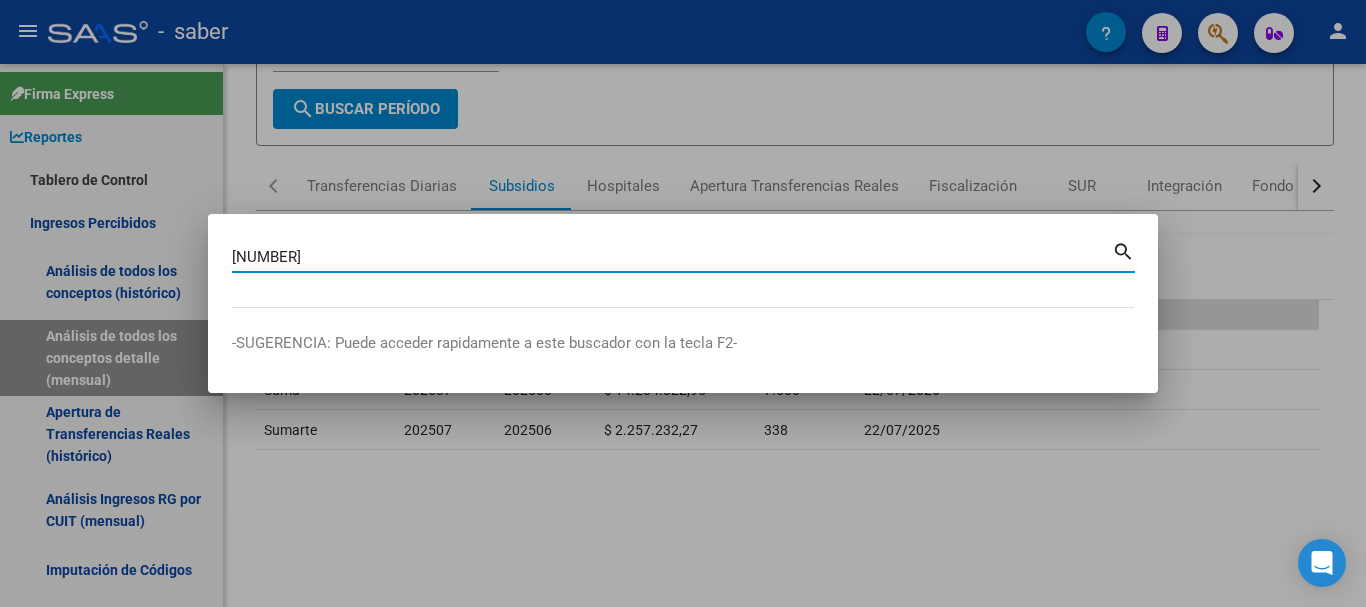 type on "[NUMBER]" 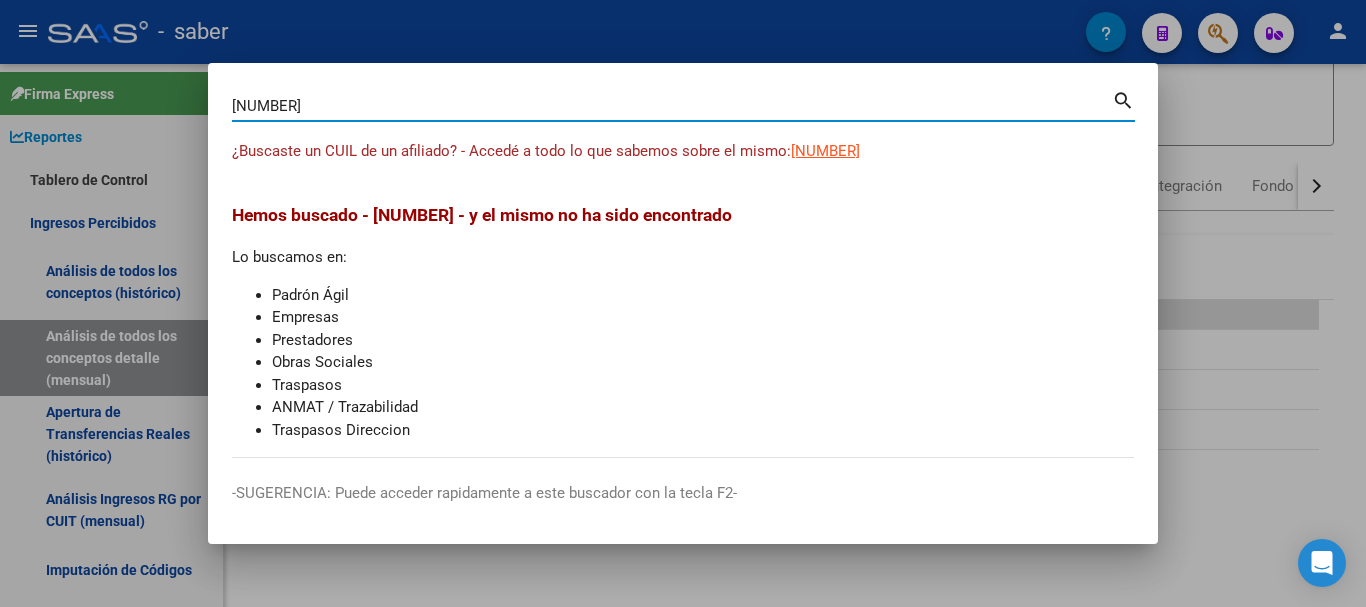 click at bounding box center [683, 303] 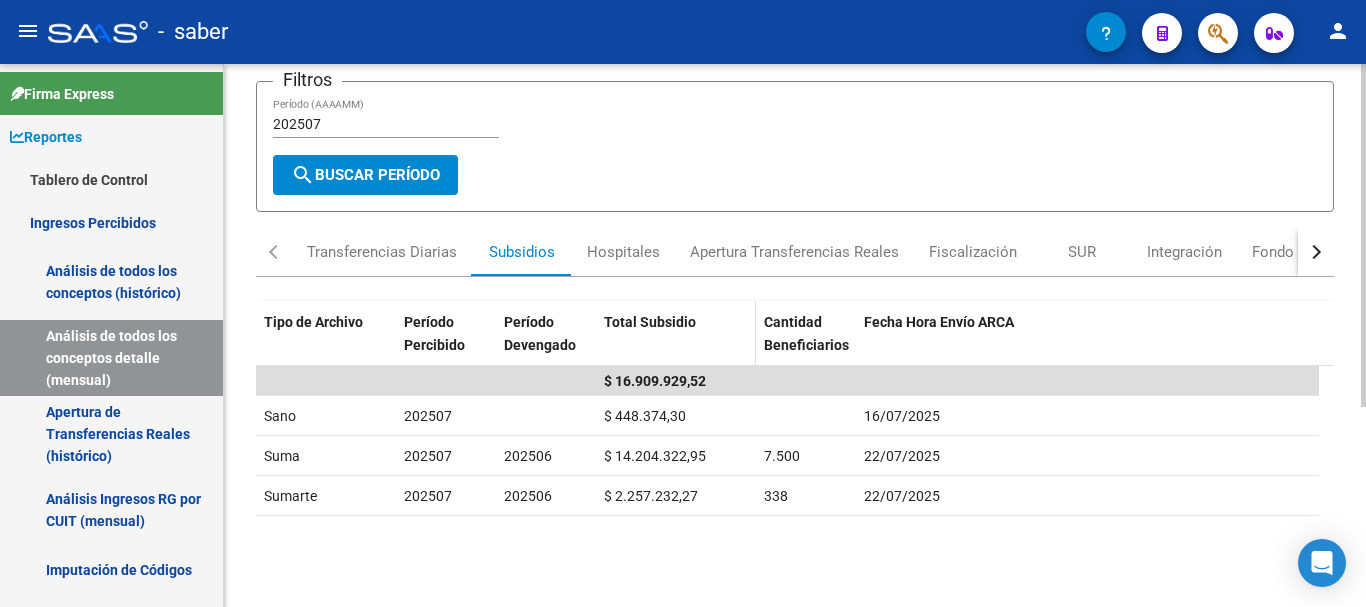 scroll, scrollTop: 100, scrollLeft: 0, axis: vertical 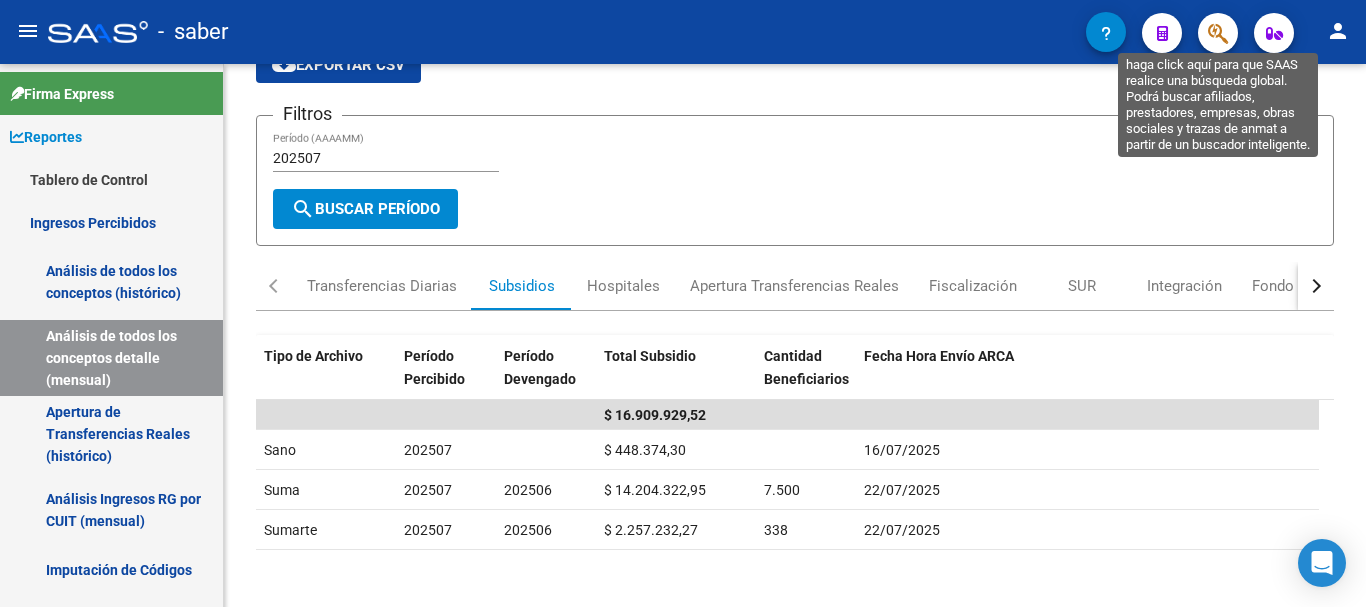 click 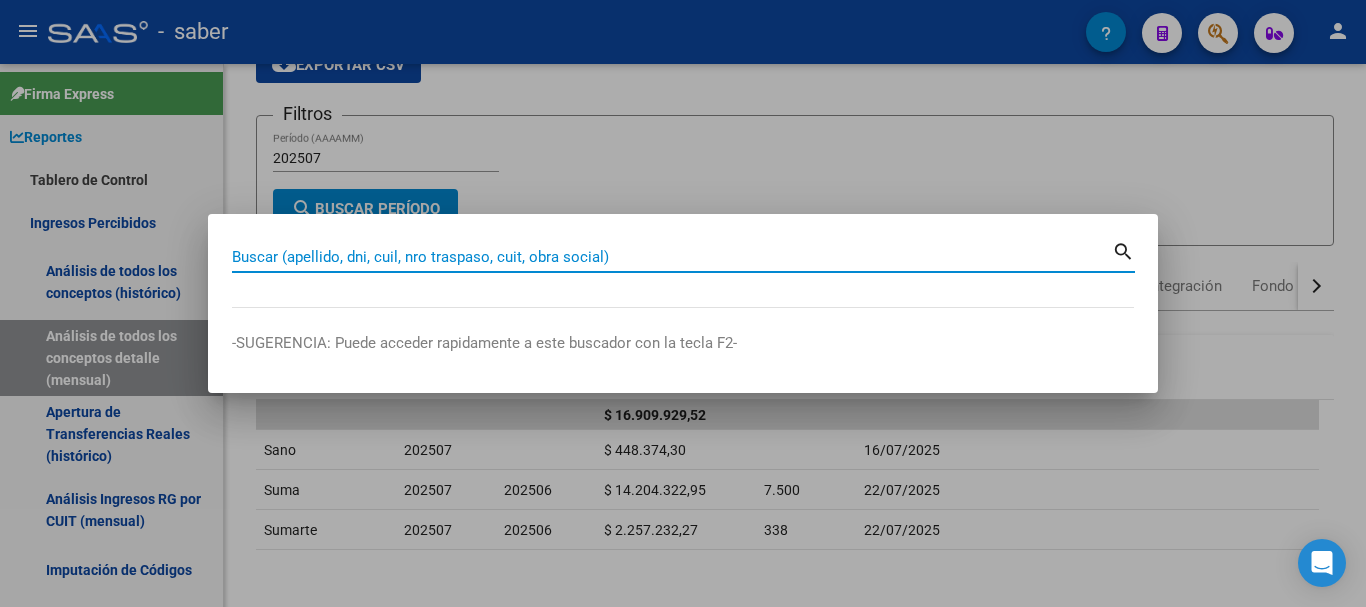 click on "Buscar (apellido, dni, cuil, nro traspaso, cuit, obra social)" at bounding box center [672, 257] 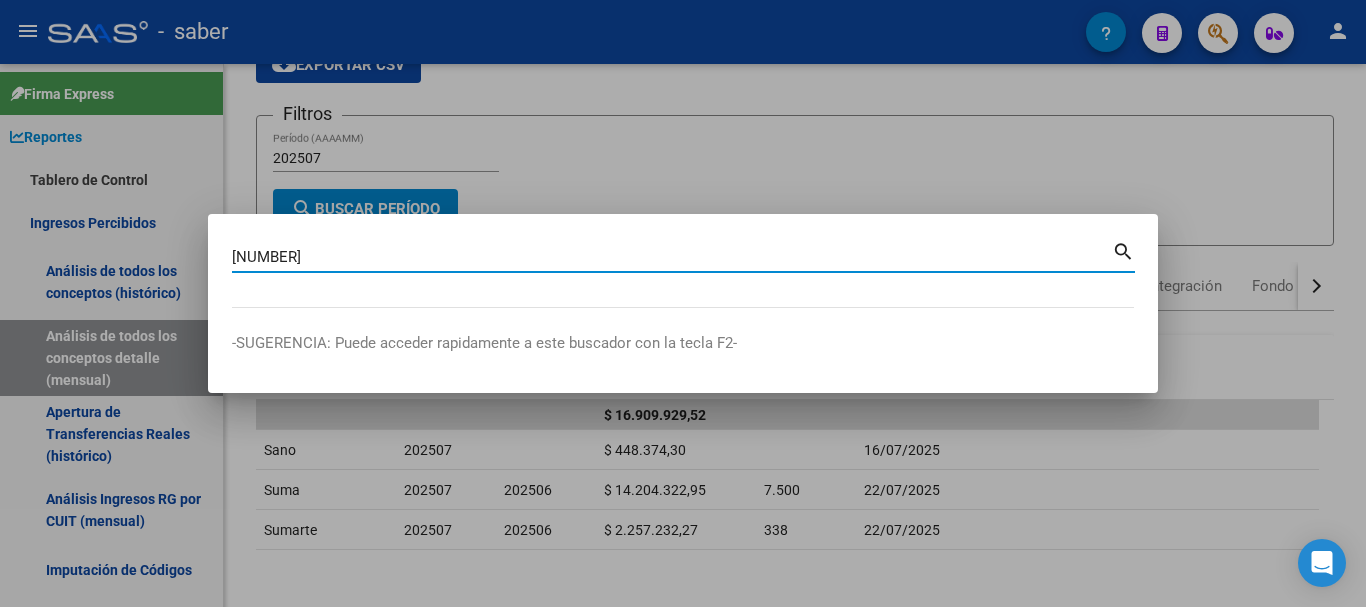type on "[NUMBER]" 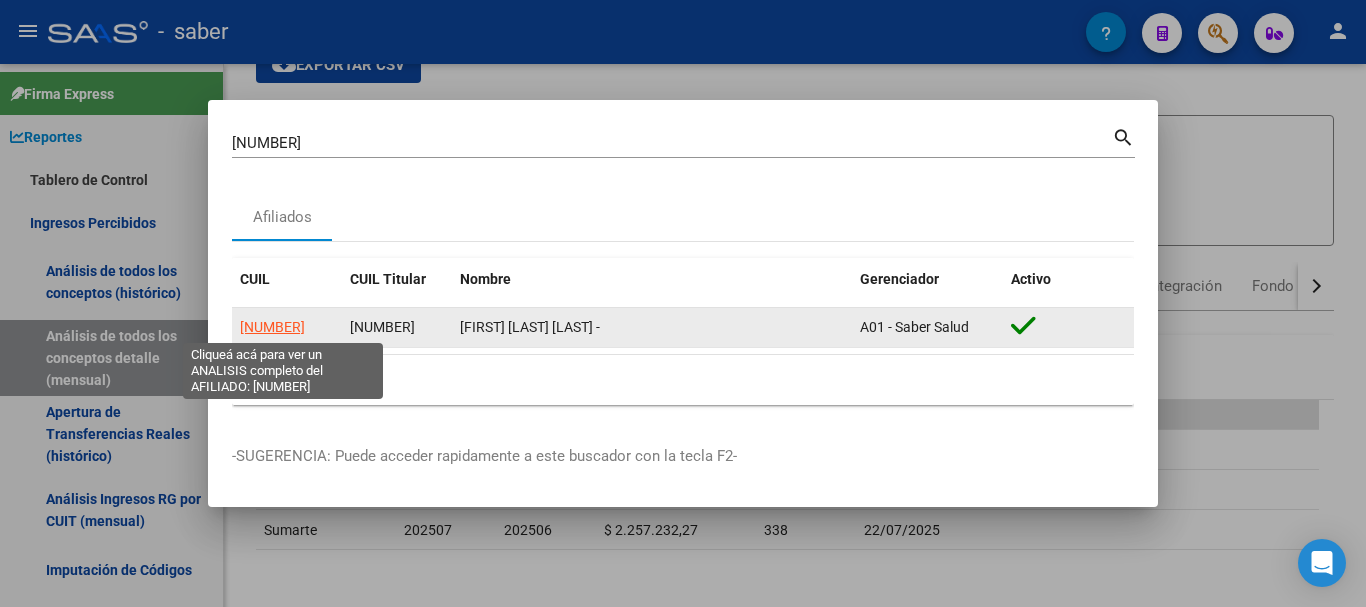 click on "[NUMBER]" 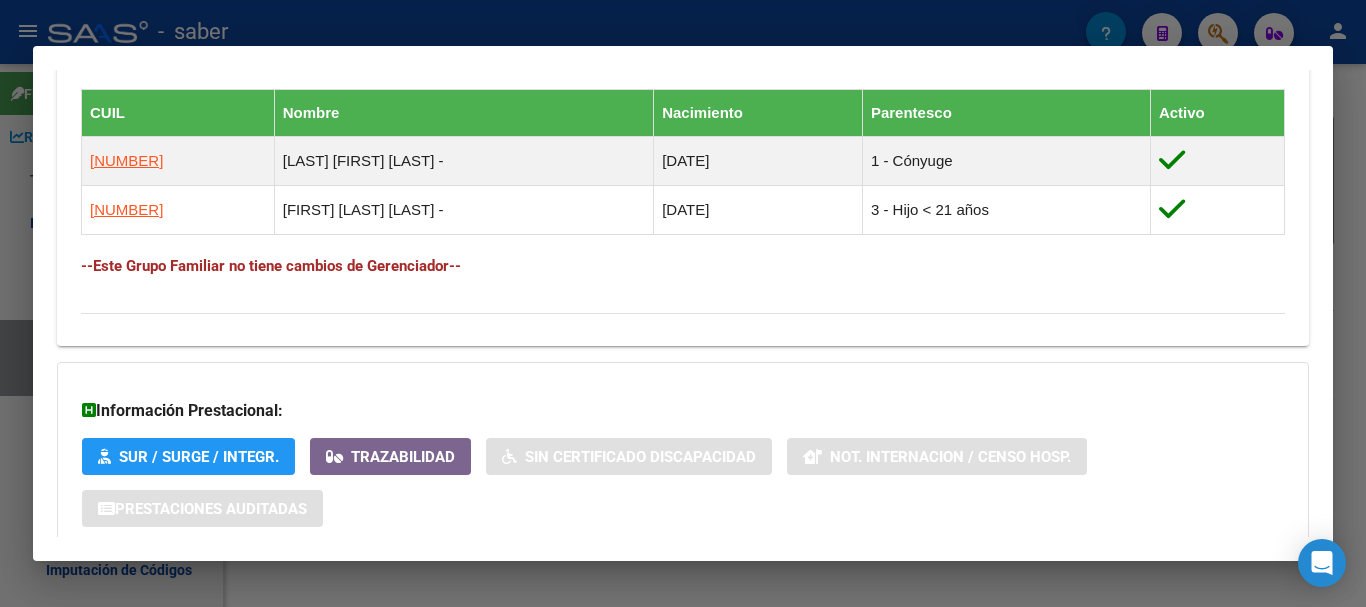 scroll, scrollTop: 1223, scrollLeft: 0, axis: vertical 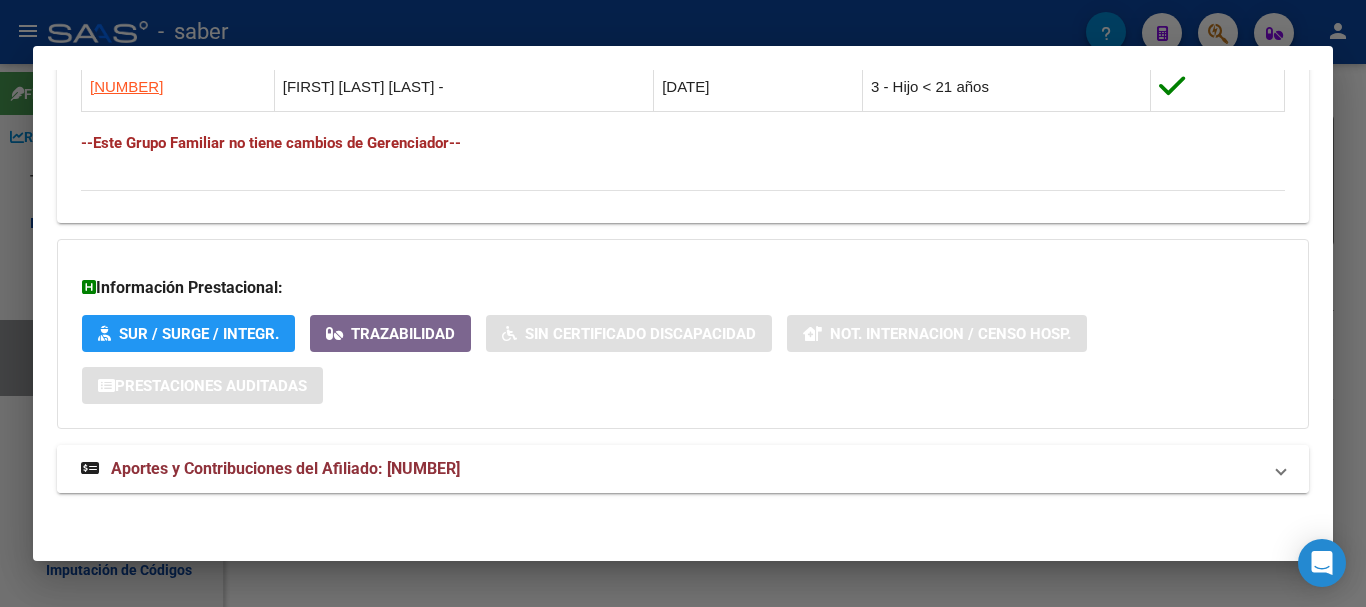 click on "Aportes y Contribuciones del Afiliado: [NUMBER]" at bounding box center (285, 468) 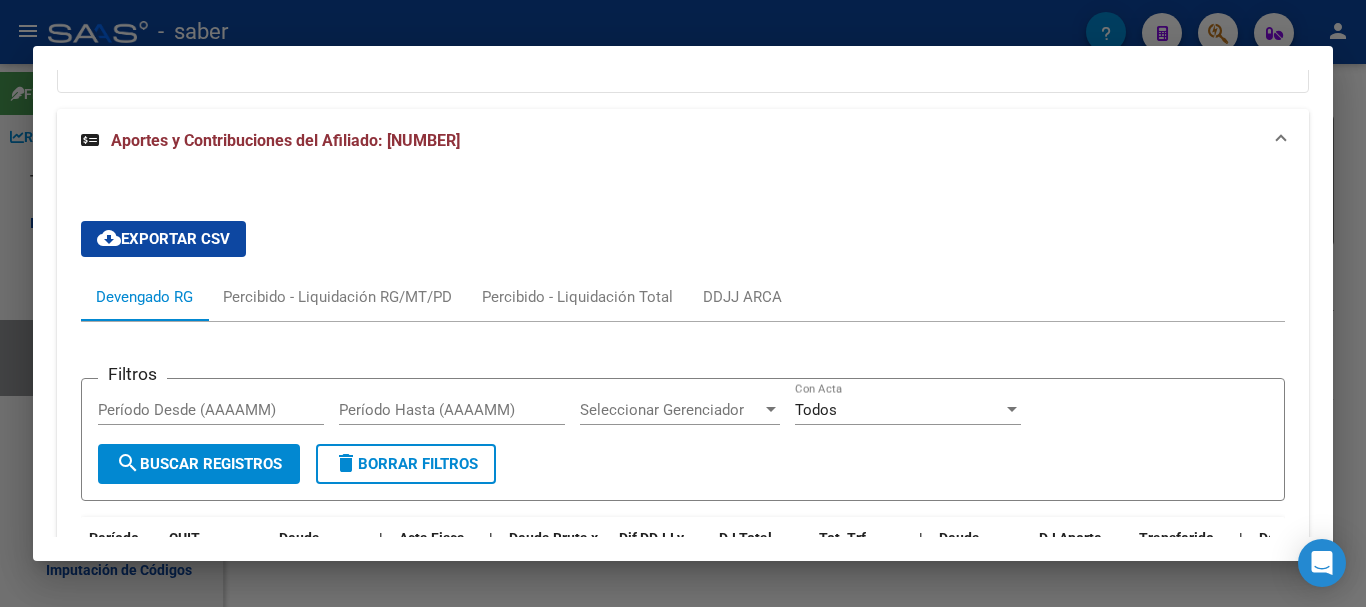 scroll, scrollTop: 1741, scrollLeft: 0, axis: vertical 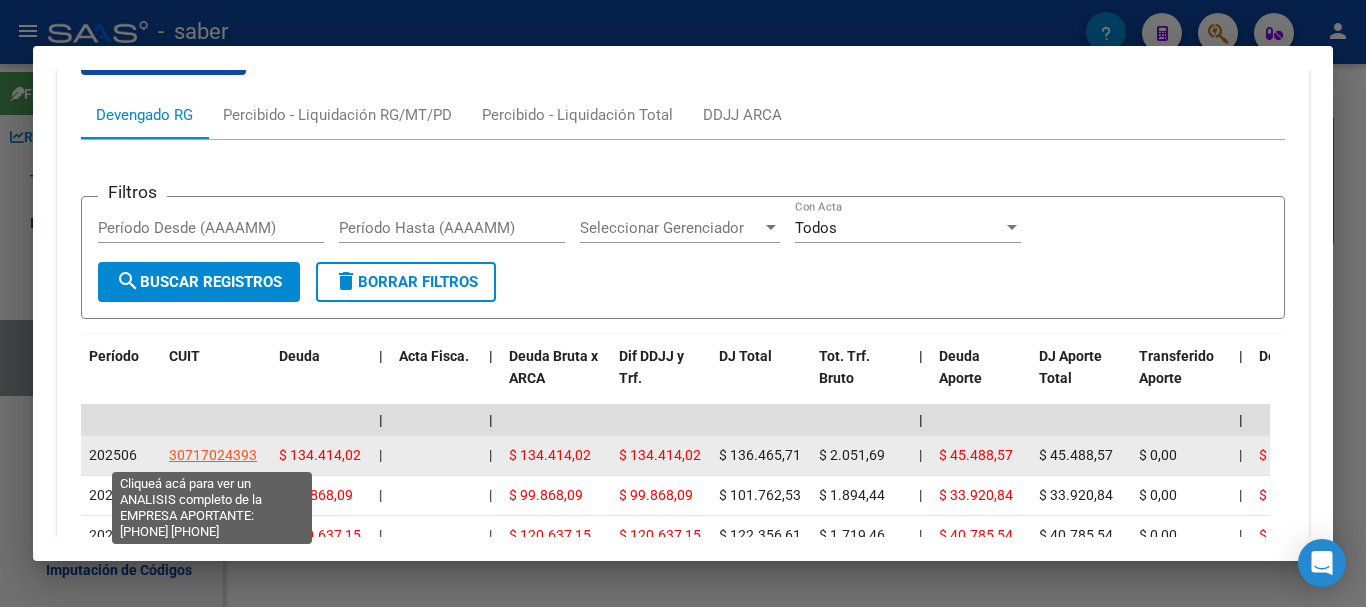 click on "30717024393" 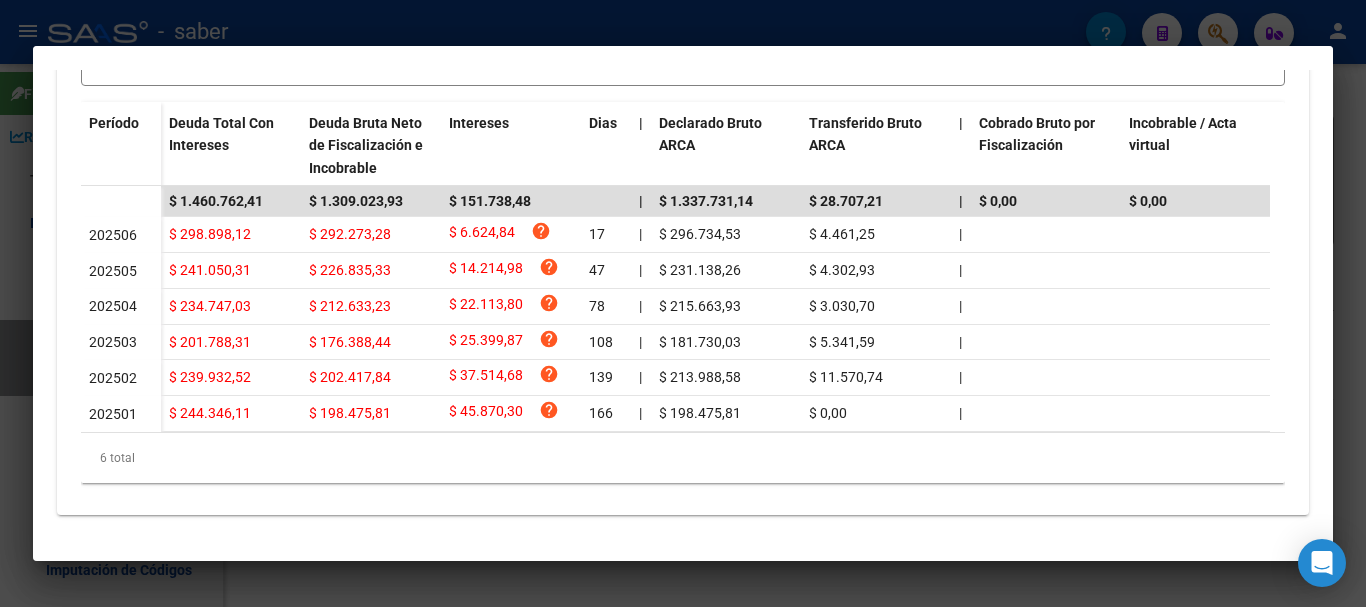 scroll, scrollTop: 613, scrollLeft: 0, axis: vertical 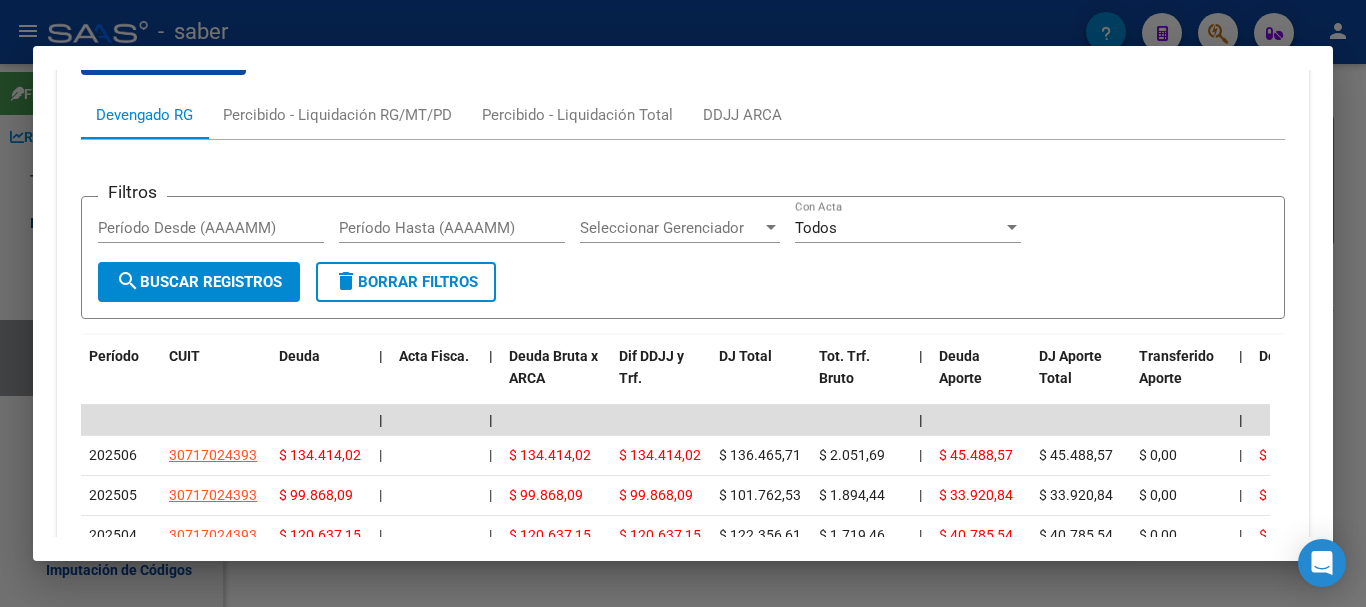 click at bounding box center (683, 303) 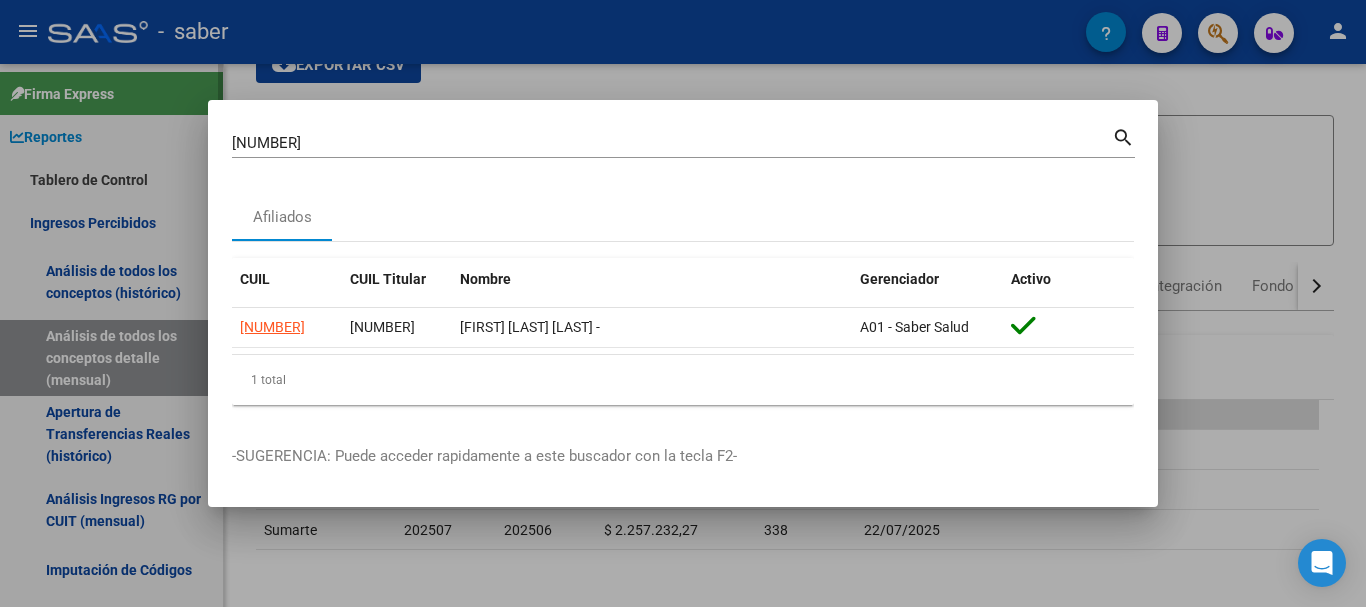 click at bounding box center (683, 303) 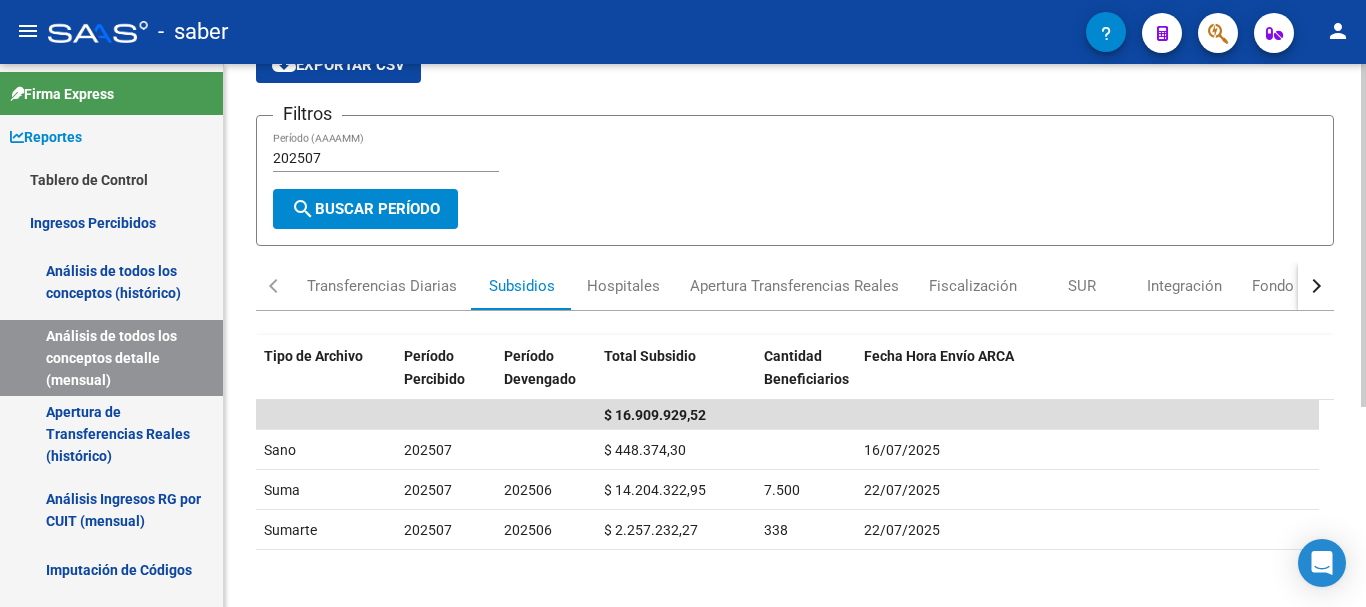 drag, startPoint x: 112, startPoint y: 273, endPoint x: 233, endPoint y: 311, distance: 126.82665 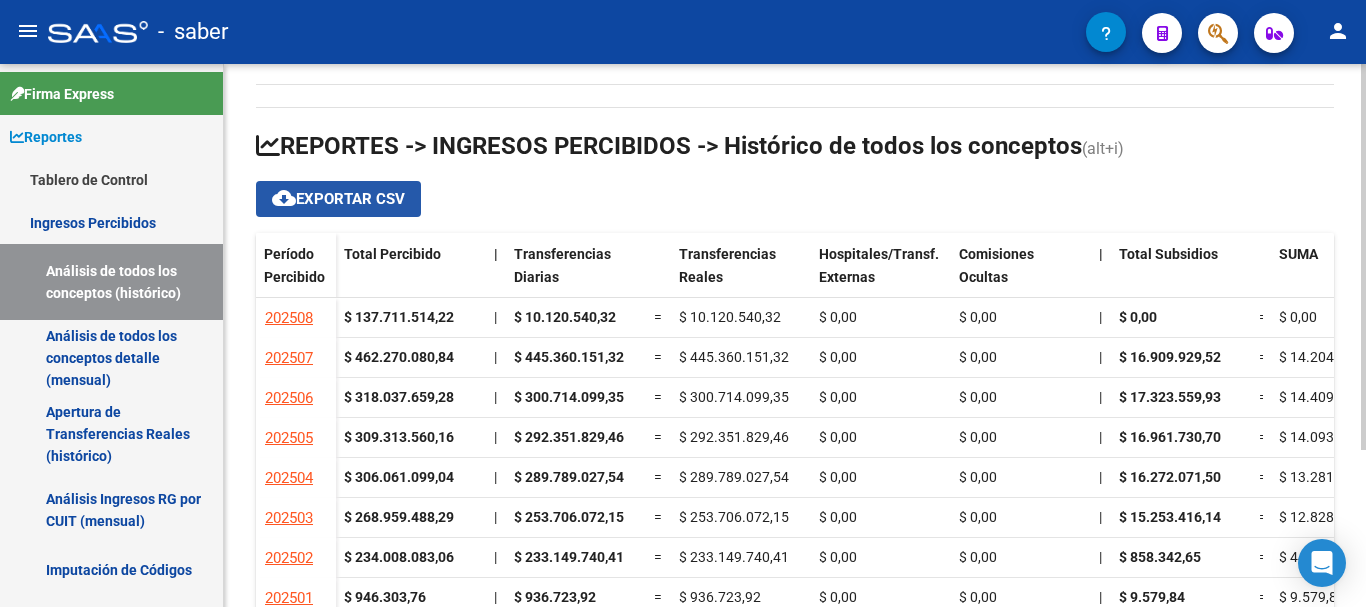 click on "cloud_download  Exportar CSV" 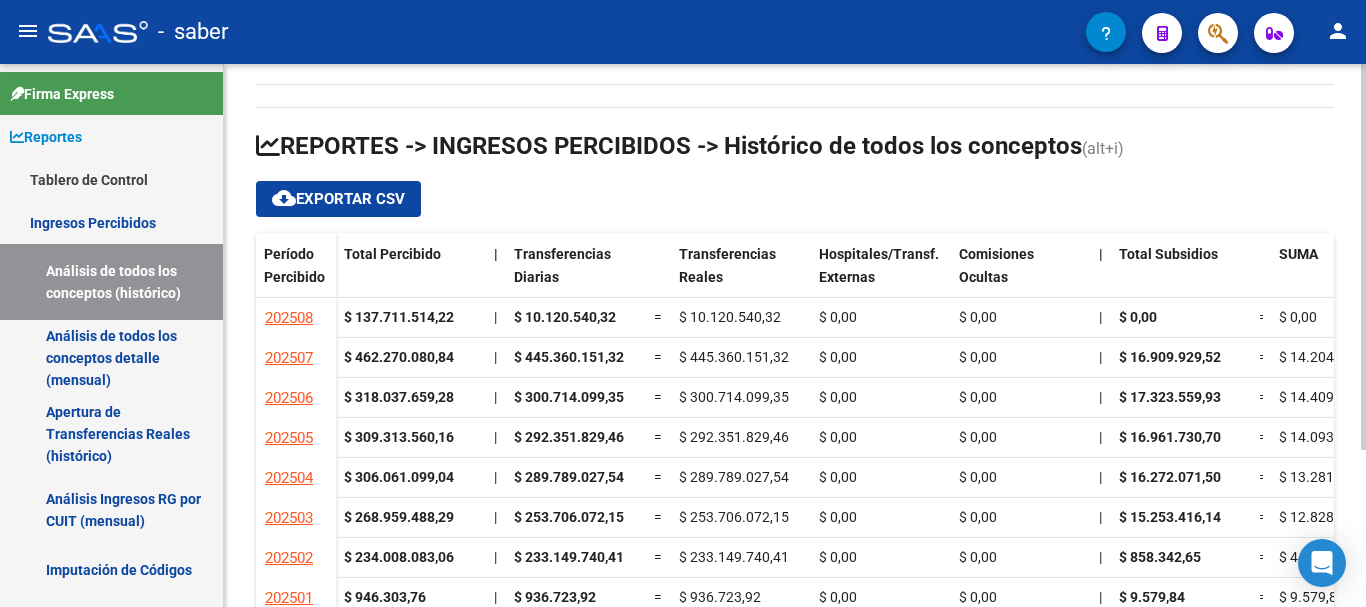 drag, startPoint x: 734, startPoint y: 146, endPoint x: 1073, endPoint y: 130, distance: 339.37738 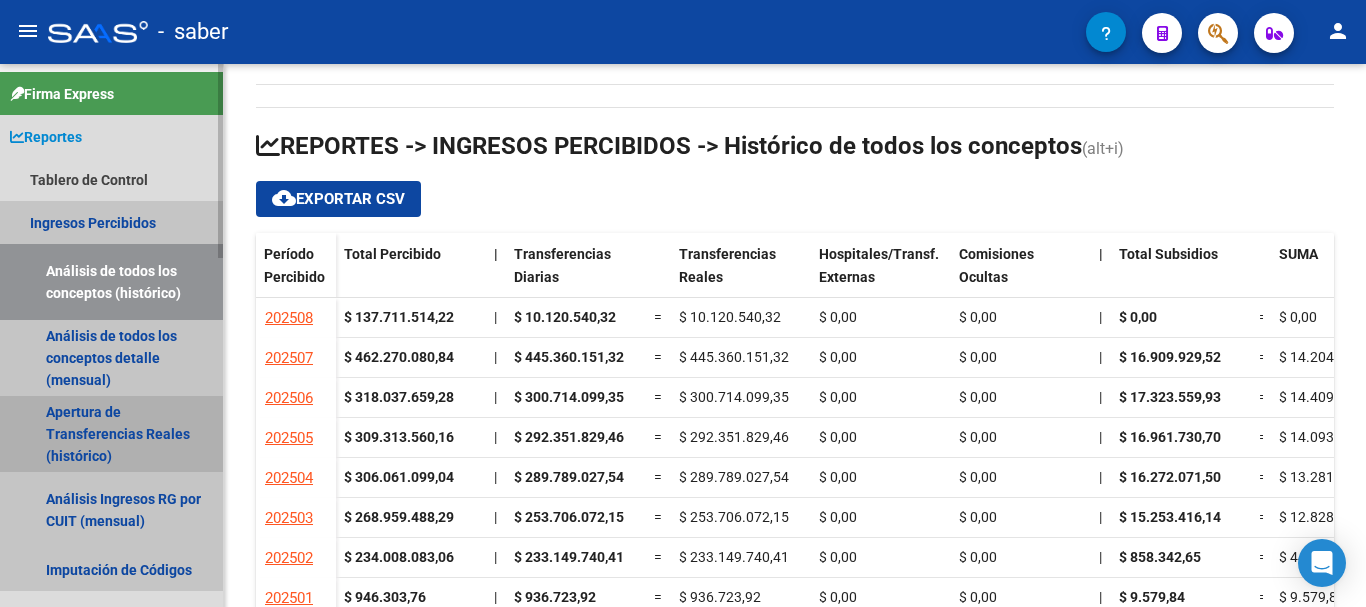 click on "Apertura de Transferencias Reales (histórico)" at bounding box center (111, 434) 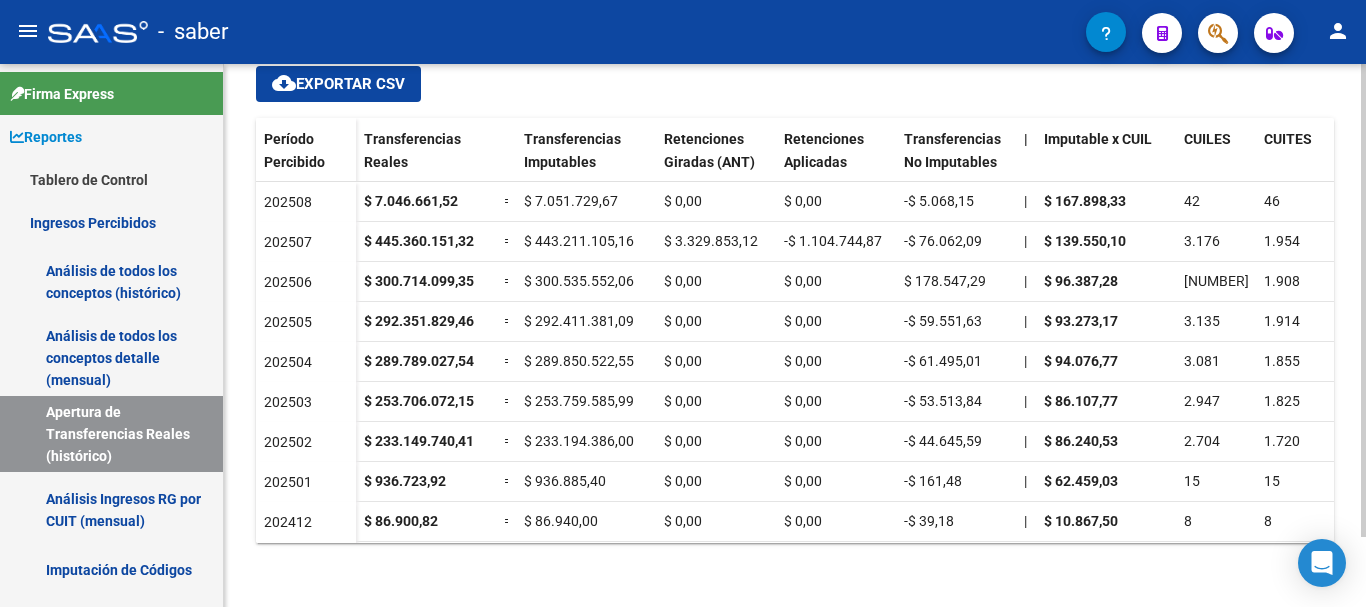 drag, startPoint x: 297, startPoint y: 81, endPoint x: 325, endPoint y: 104, distance: 36.23534 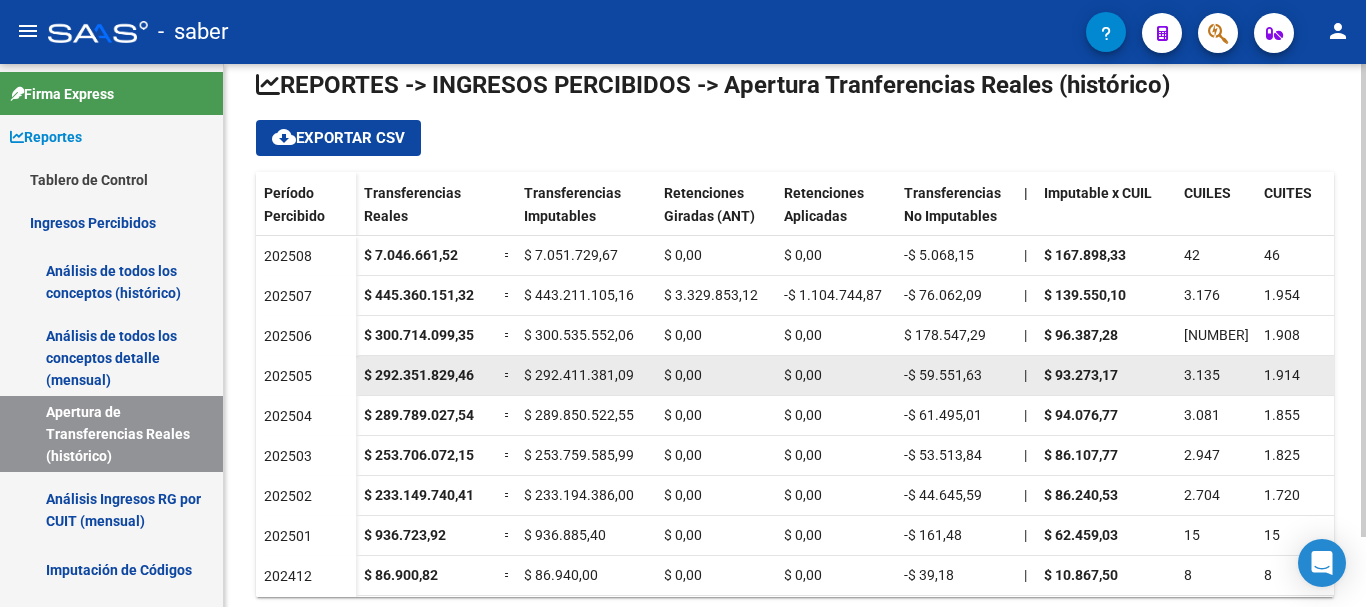 scroll, scrollTop: 0, scrollLeft: 0, axis: both 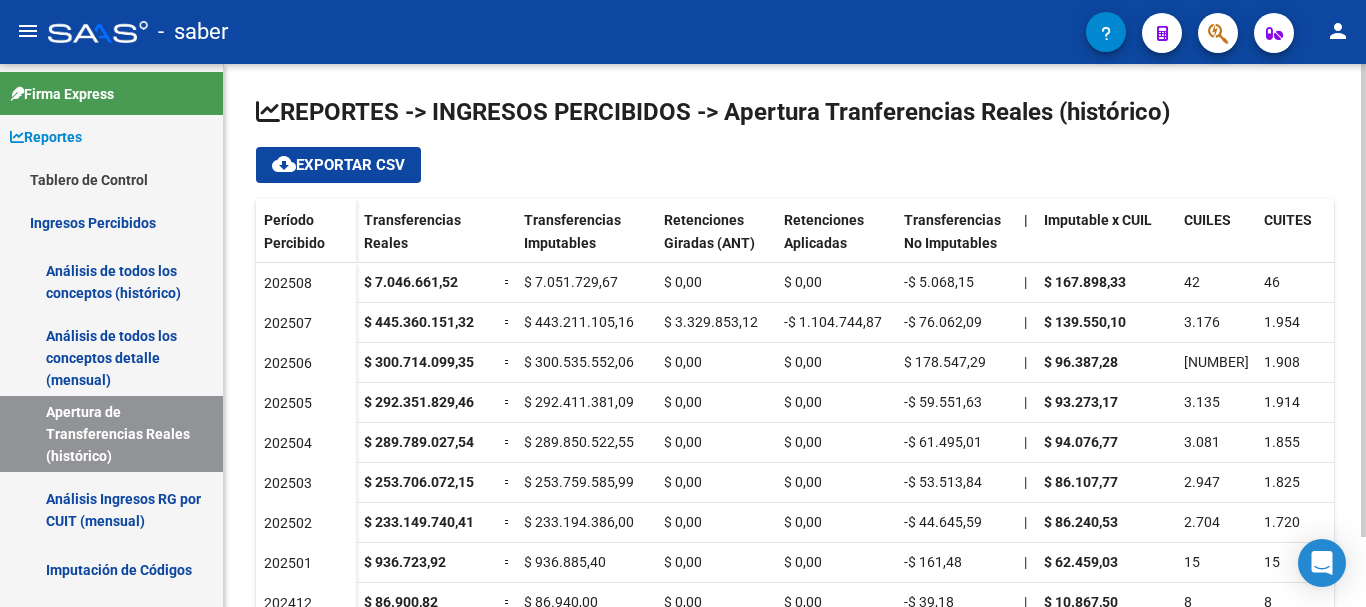 drag, startPoint x: 902, startPoint y: 107, endPoint x: 1056, endPoint y: 109, distance: 154.01299 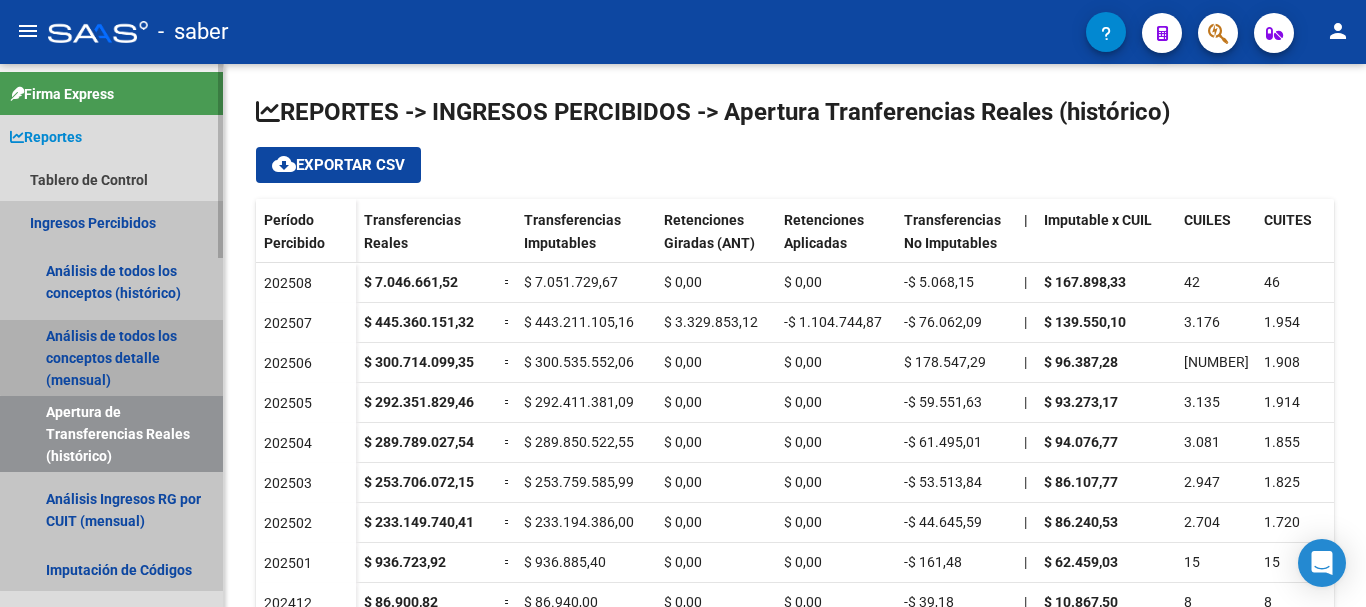 click on "Análisis de todos los conceptos detalle (mensual)" at bounding box center [111, 358] 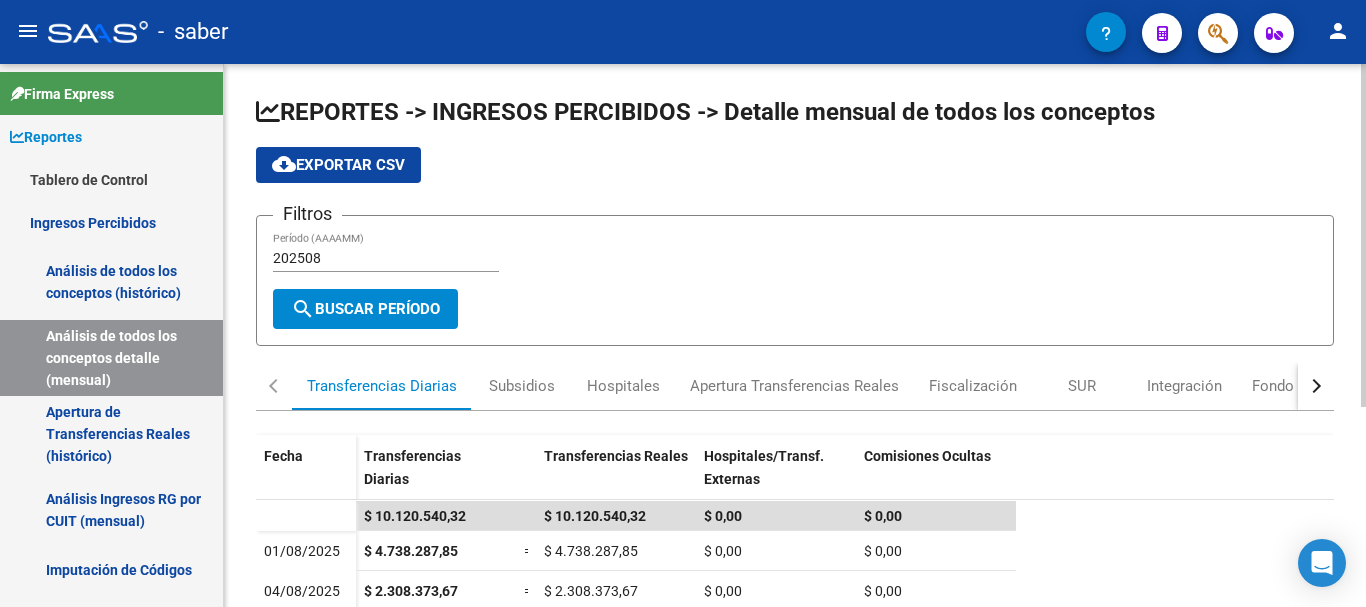 click on "202508" at bounding box center [386, 258] 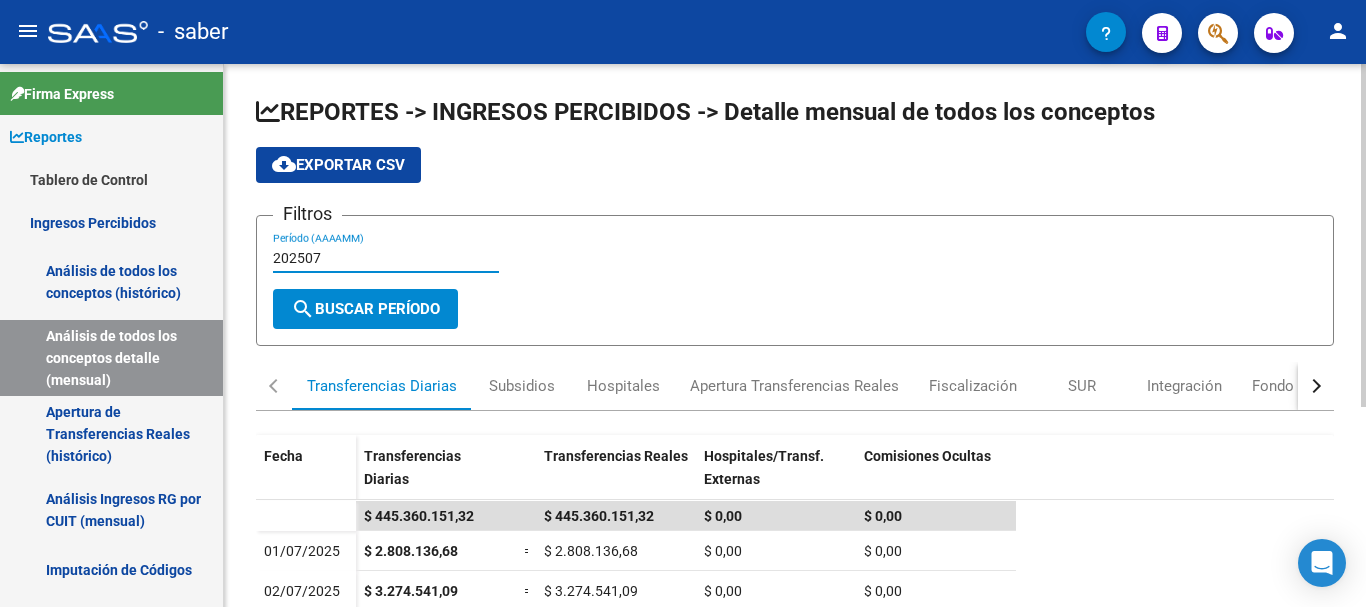 type on "202507" 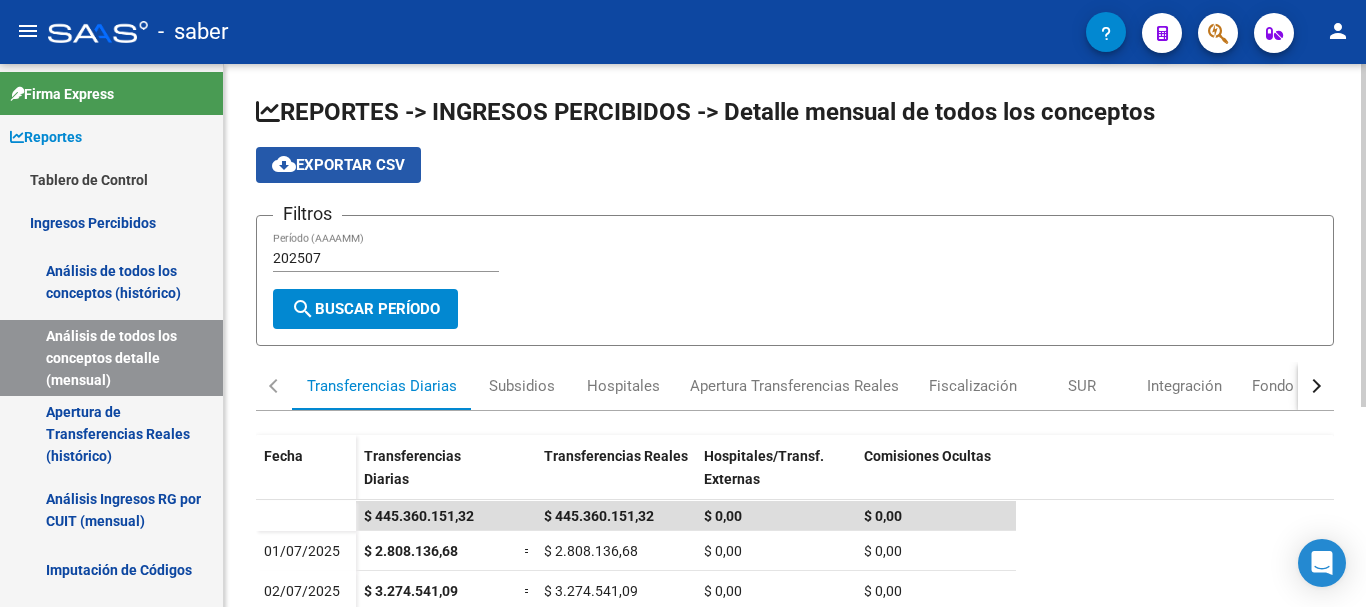 click on "cloud_download  Exportar CSV" 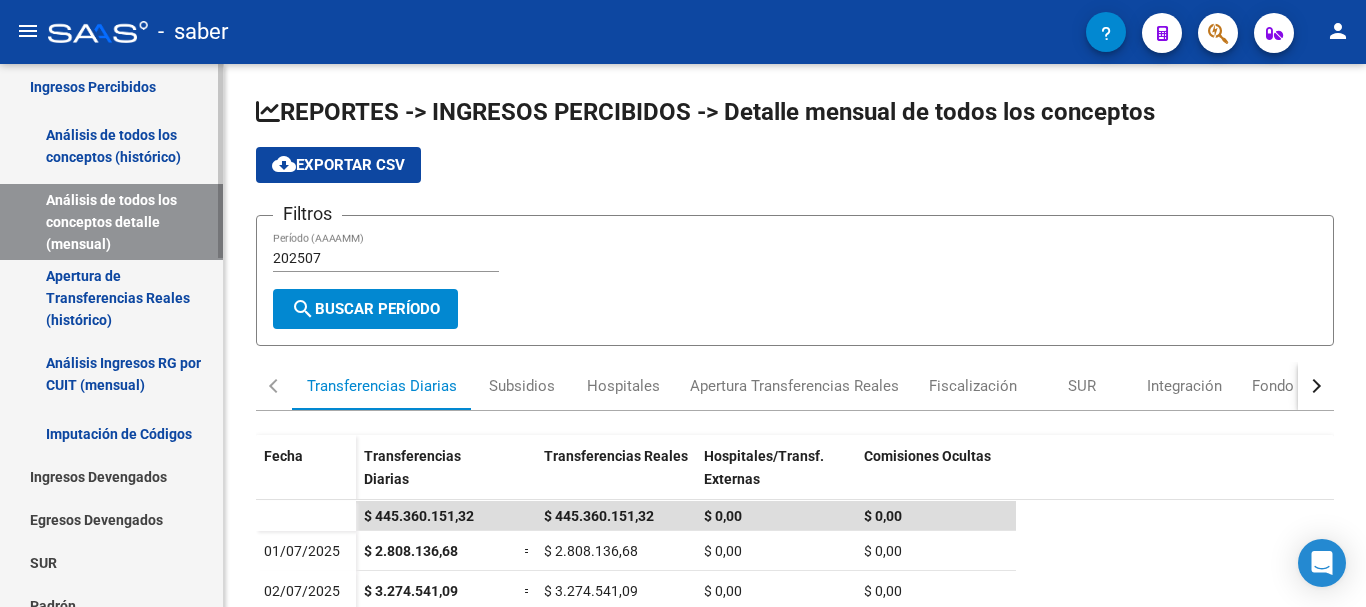scroll, scrollTop: 200, scrollLeft: 0, axis: vertical 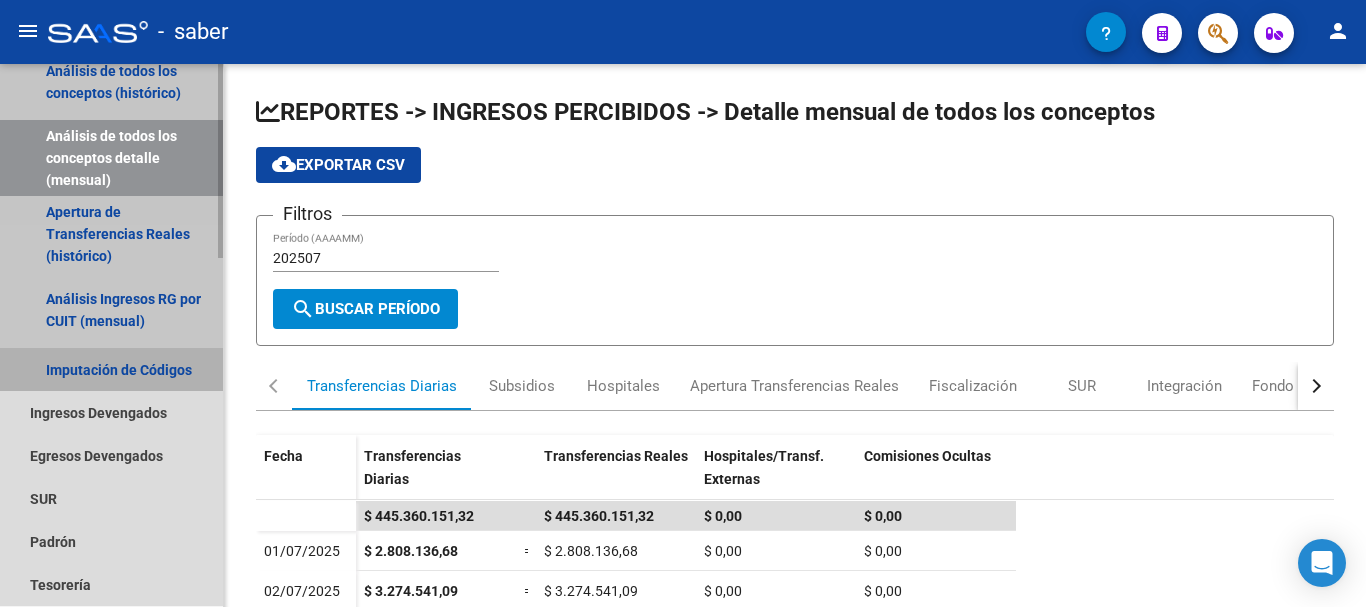 click on "Imputación de Códigos" at bounding box center [111, 369] 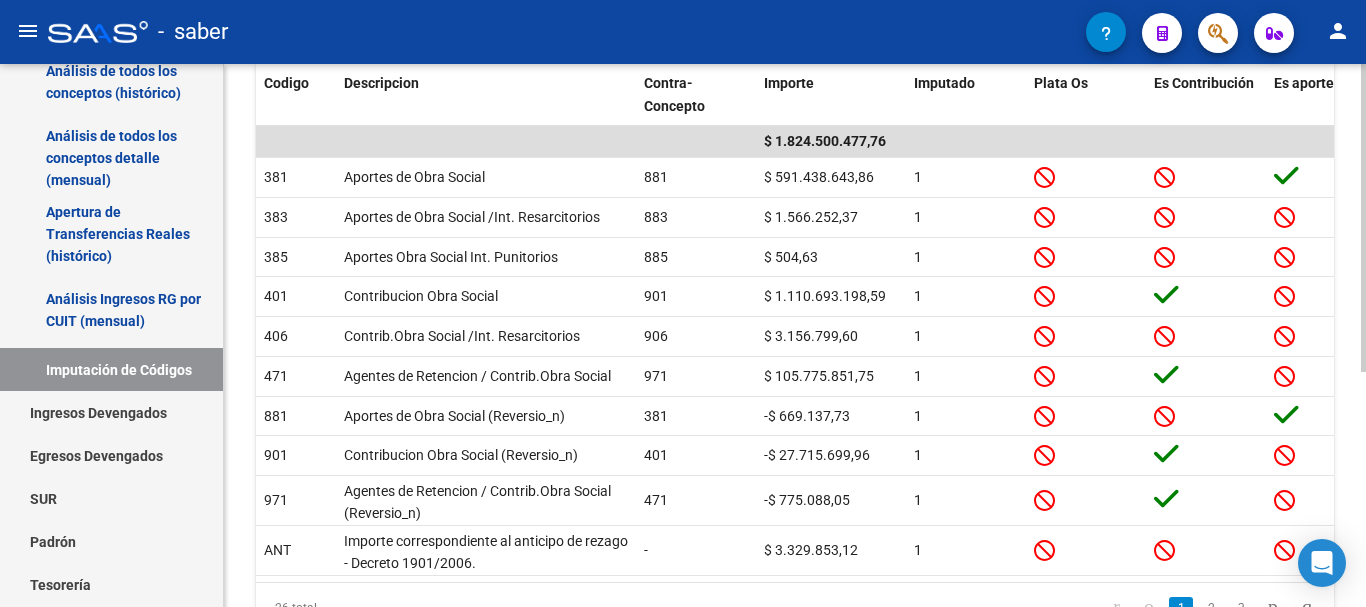 scroll, scrollTop: 400, scrollLeft: 0, axis: vertical 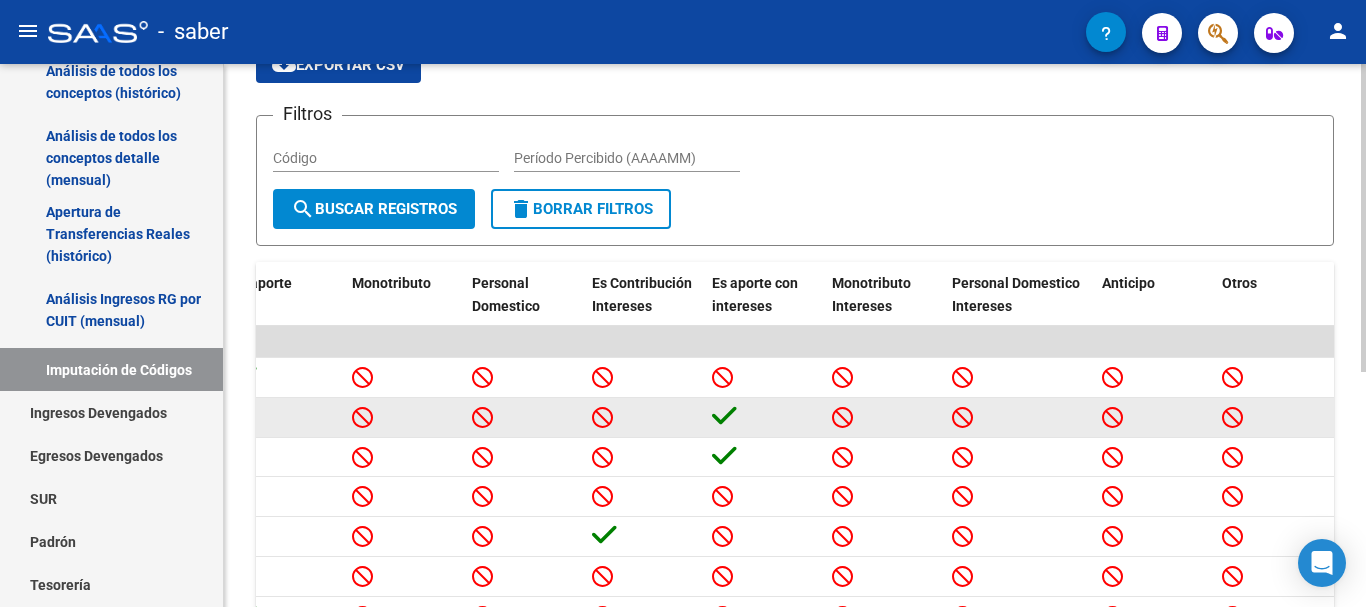 click 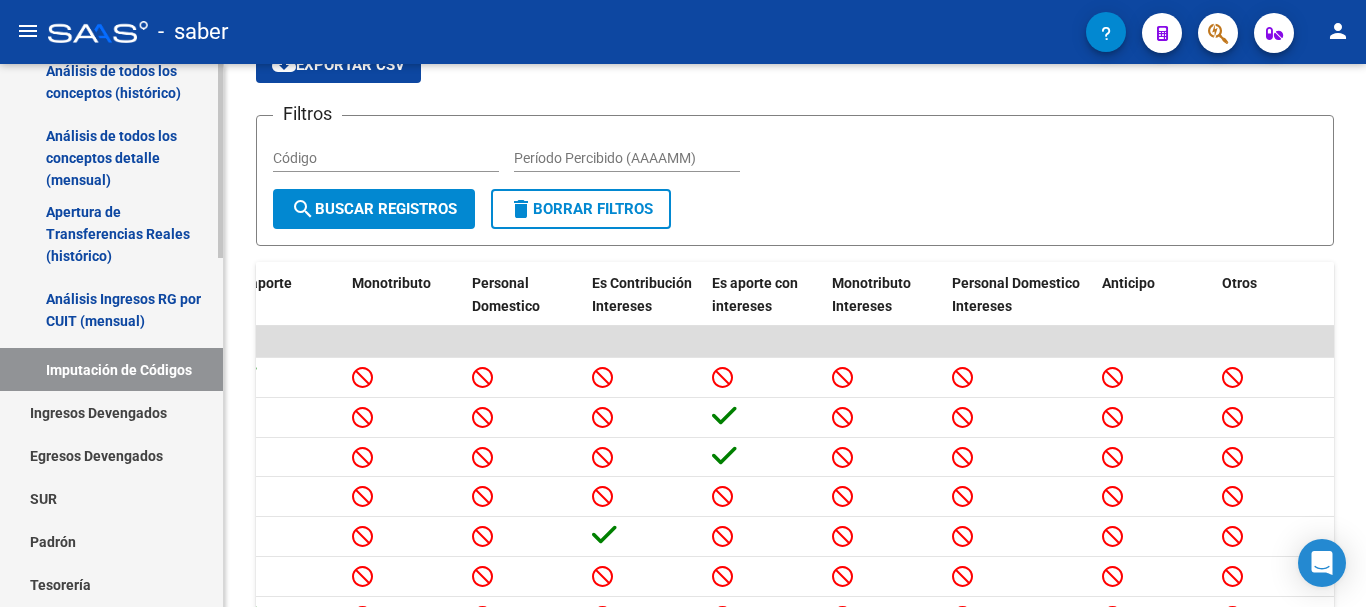 click on "Ingresos Devengados" at bounding box center [111, 412] 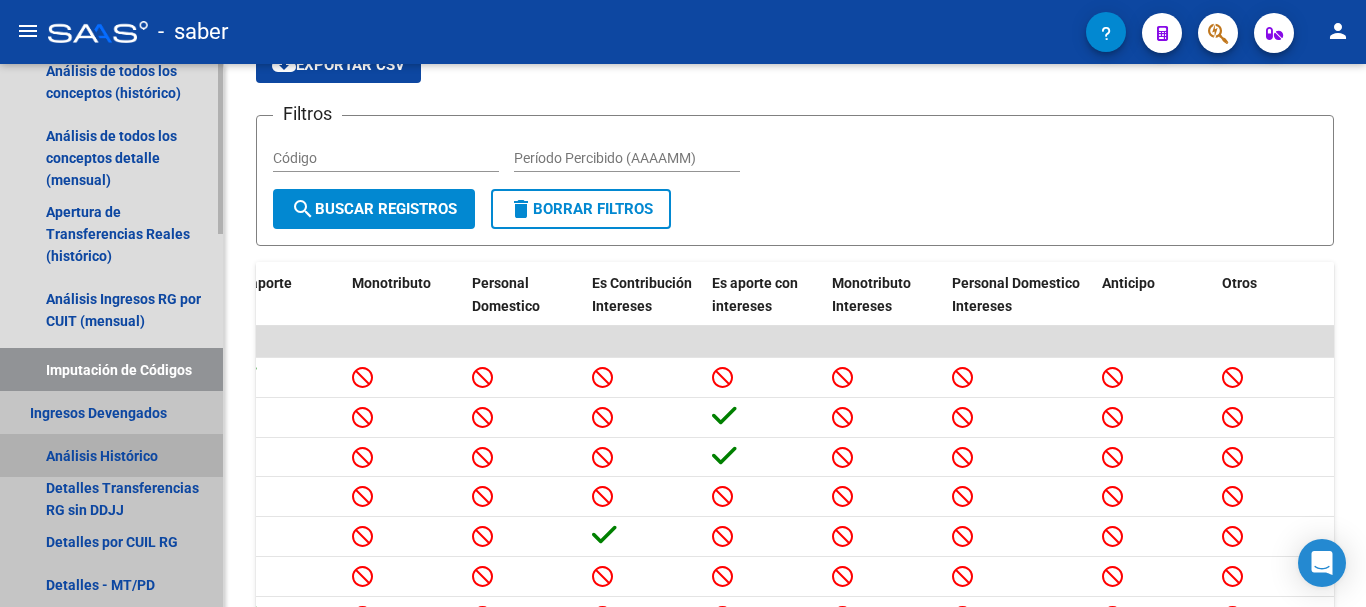 click on "Análisis Histórico" at bounding box center (111, 455) 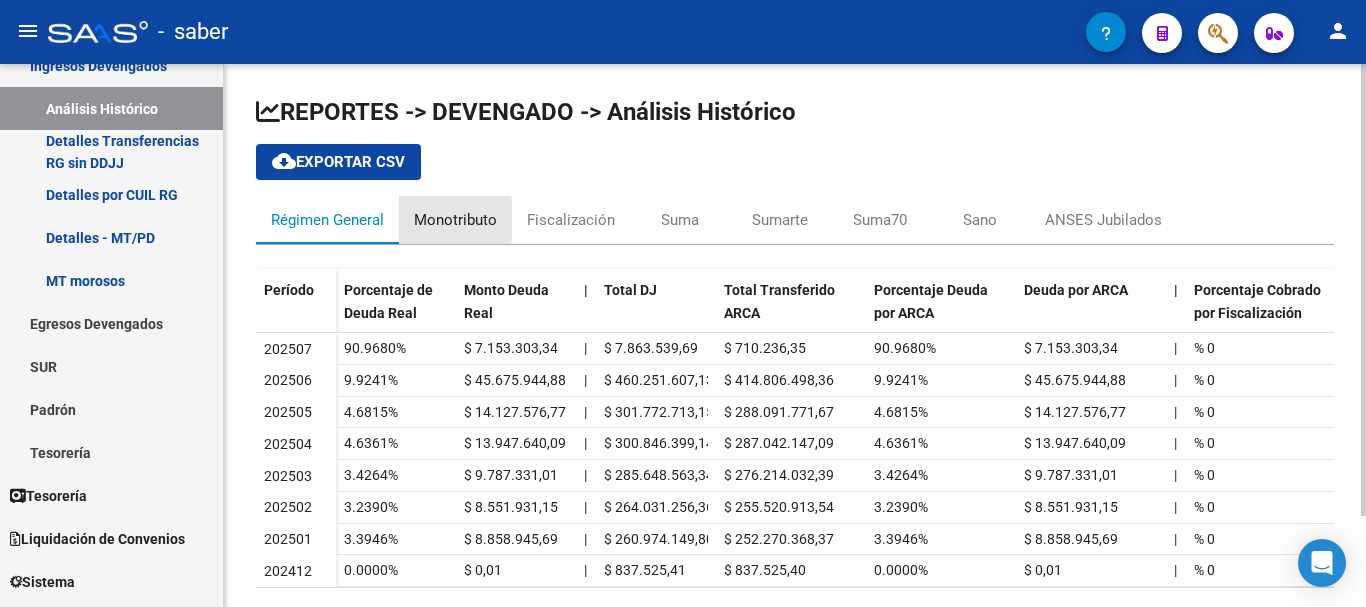 click on "Monotributo" at bounding box center (455, 220) 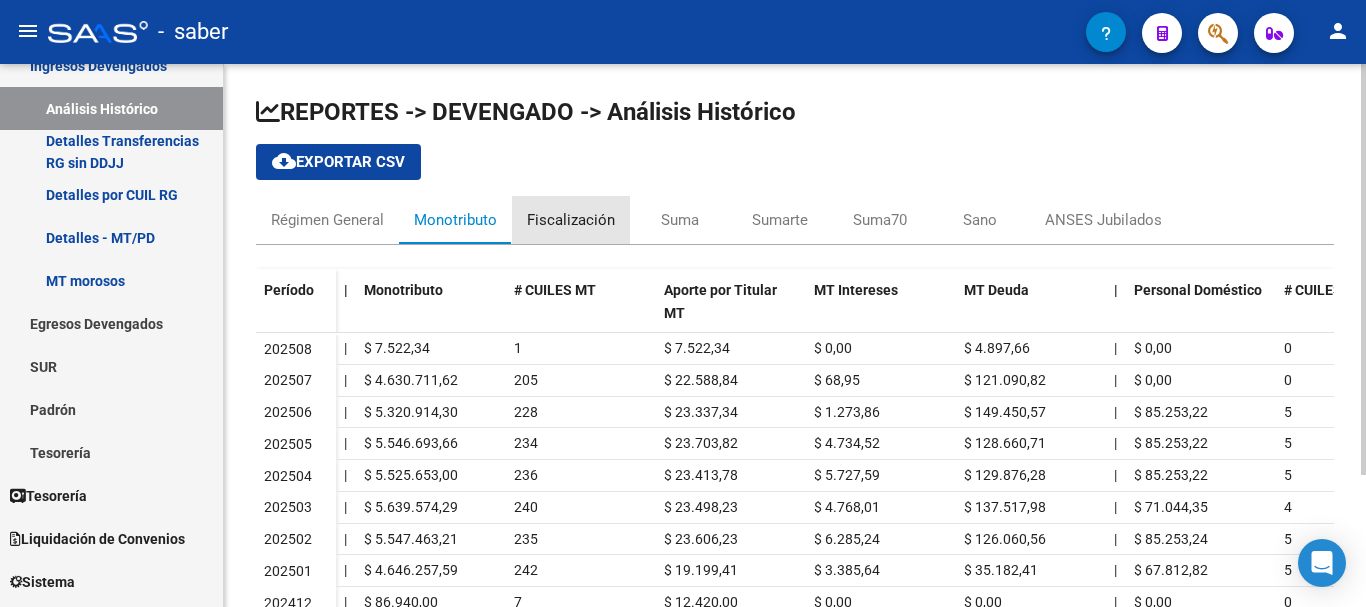 click on "Fiscalización" at bounding box center (571, 220) 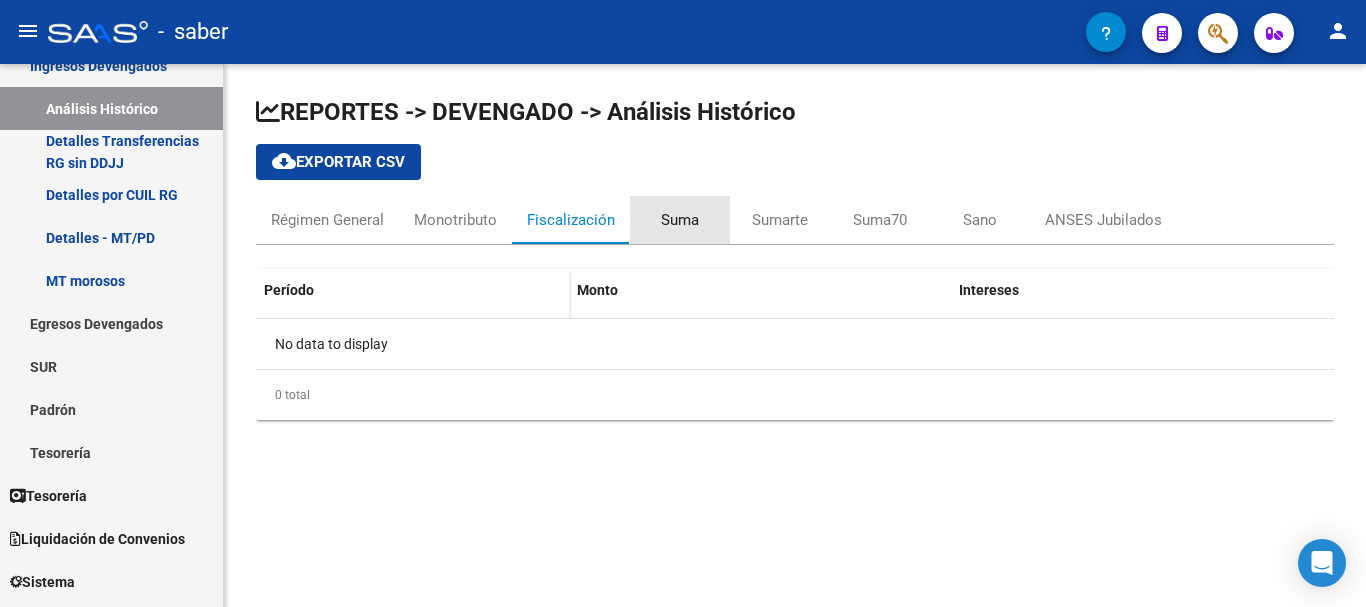 click on "Suma" at bounding box center (680, 220) 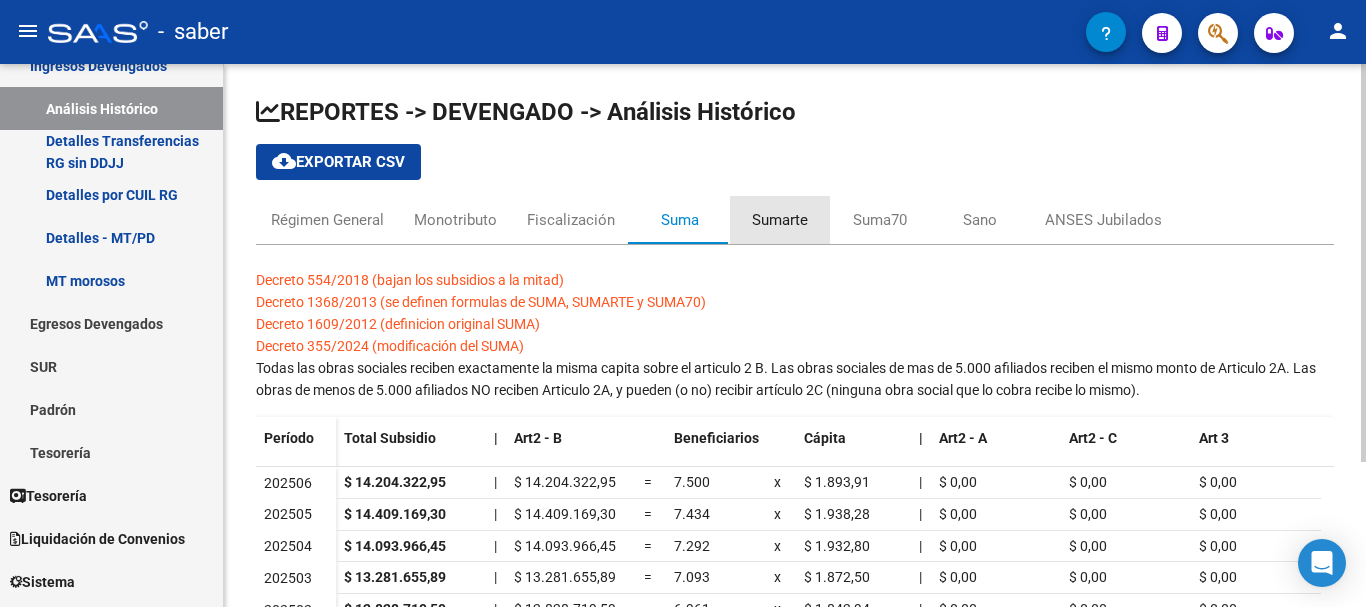 click on "Sumarte" at bounding box center (780, 220) 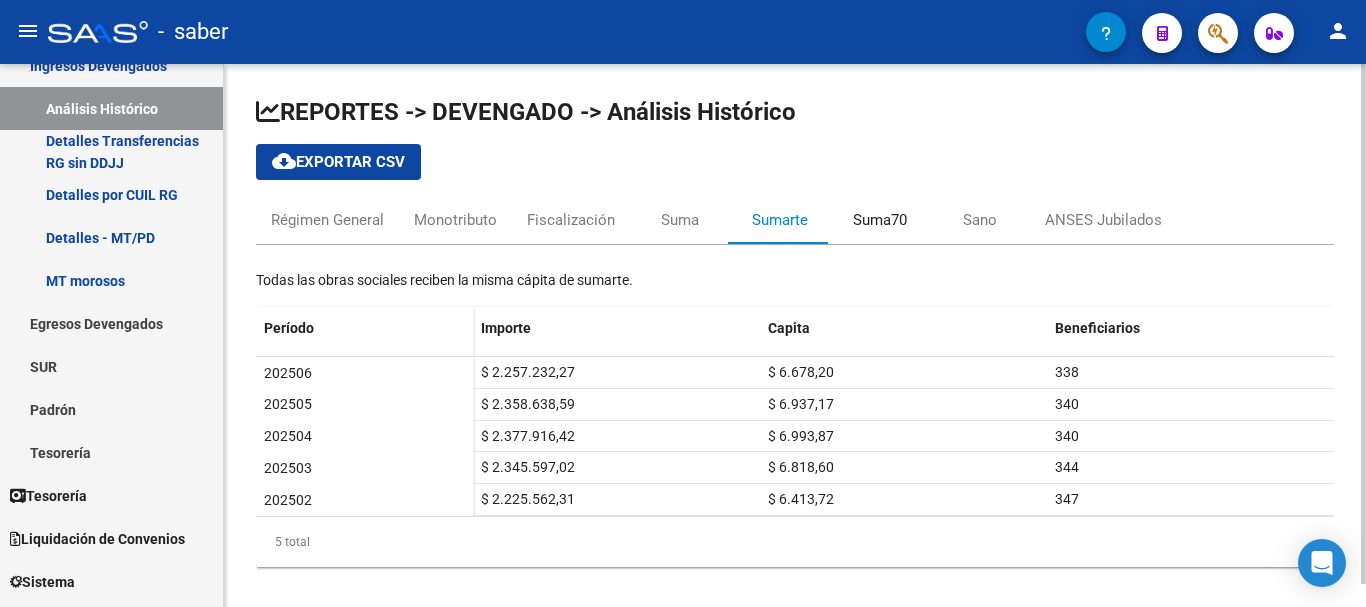 click on "Suma70" at bounding box center (880, 220) 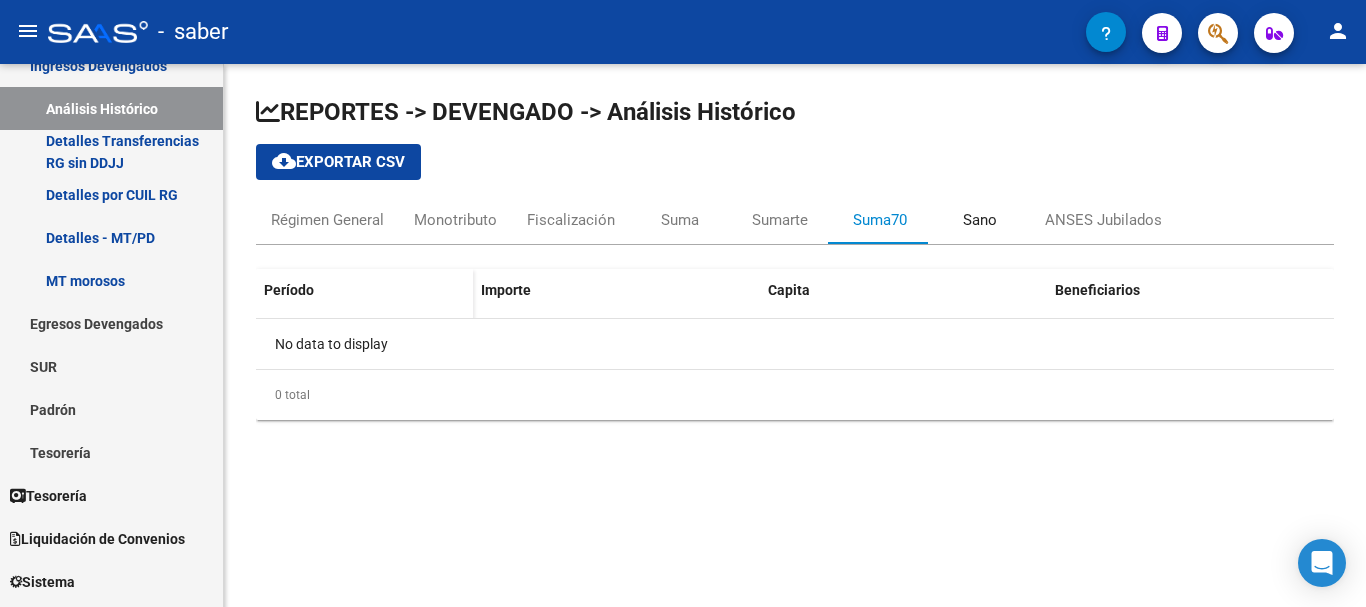 click on "Sano" at bounding box center [980, 220] 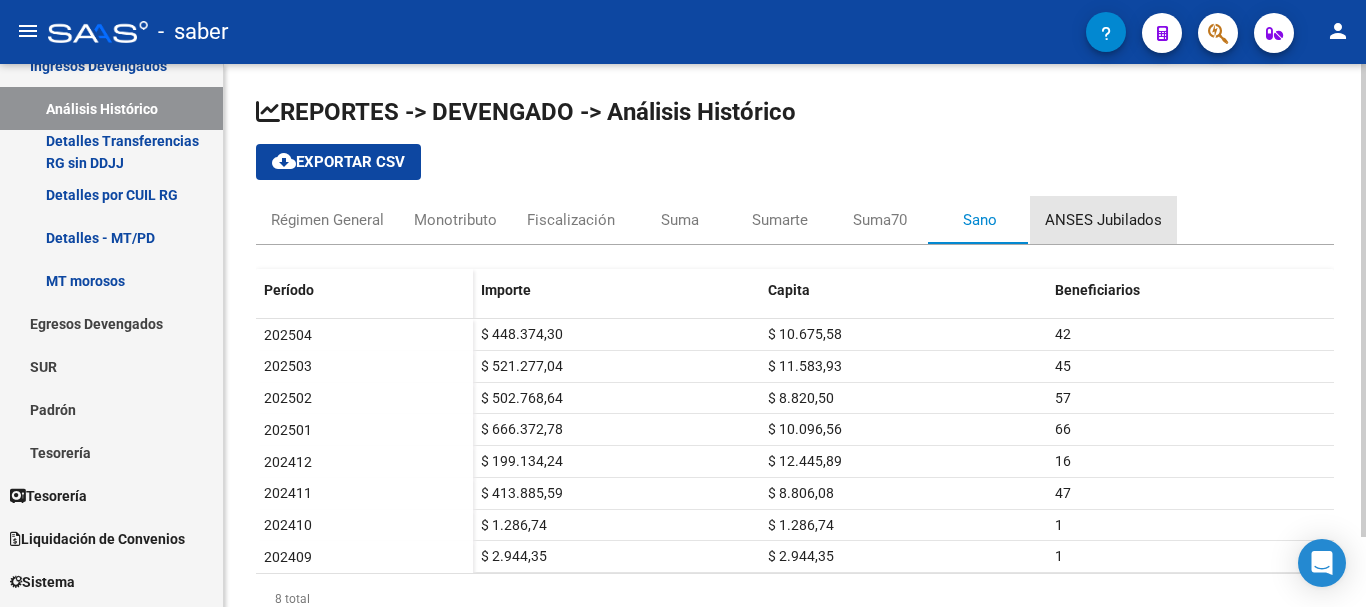 click on "ANSES Jubilados" at bounding box center (1103, 220) 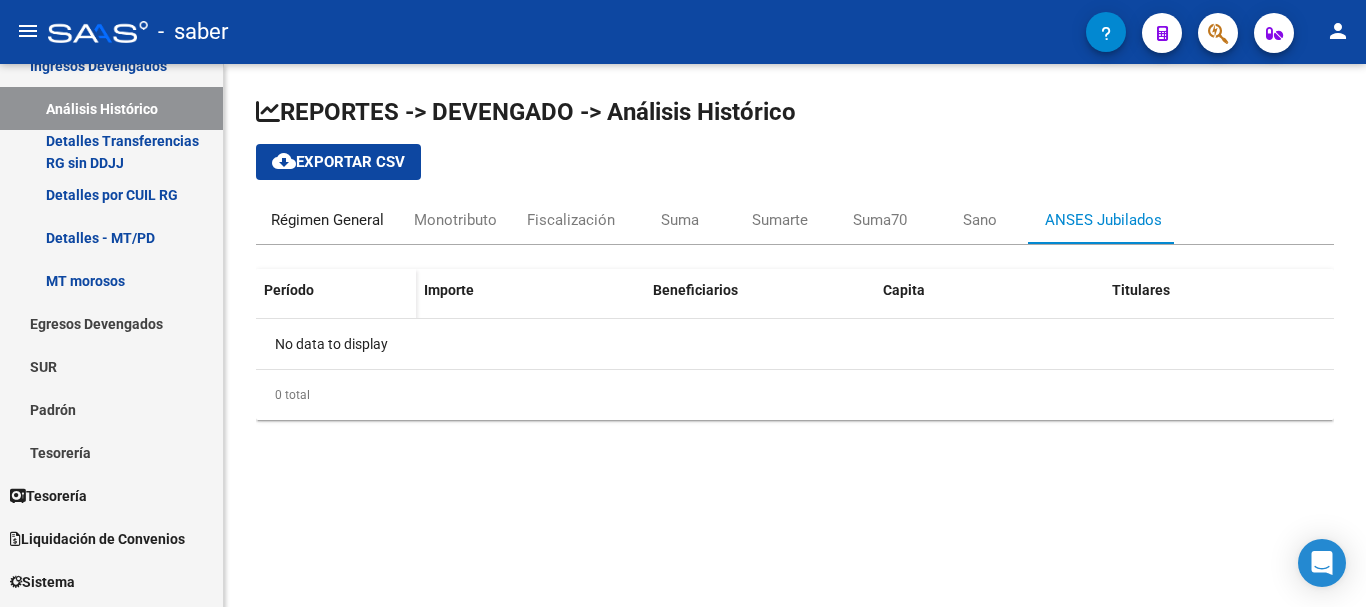 click on "Régimen General" at bounding box center (327, 220) 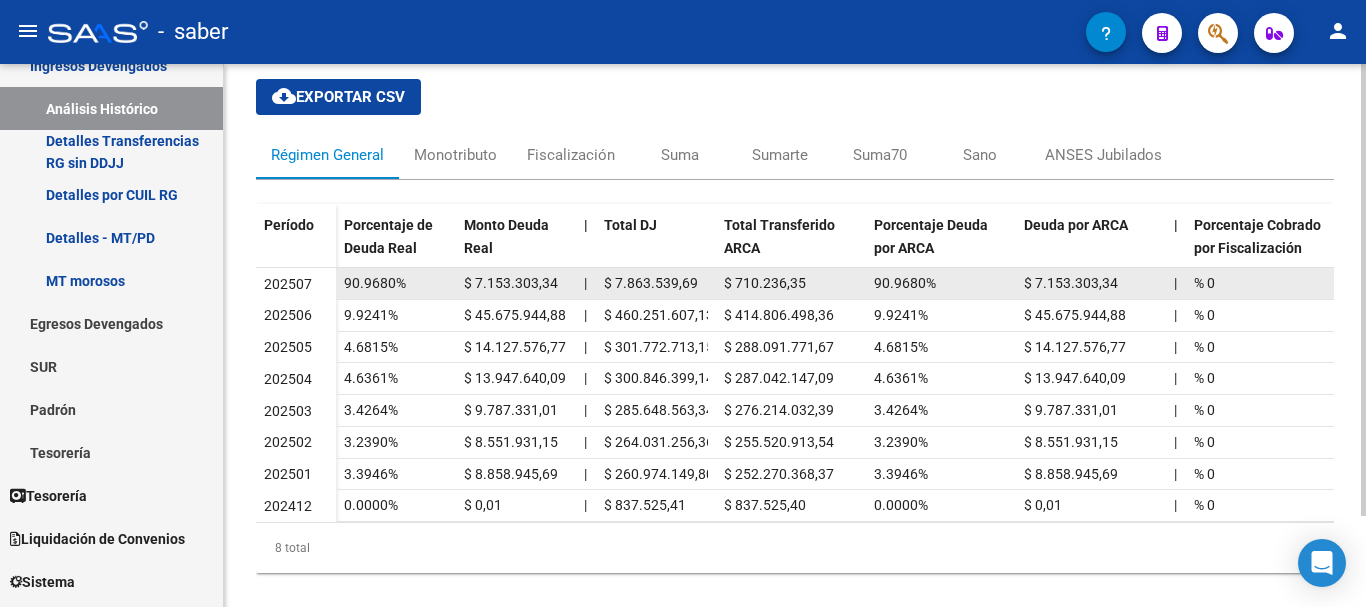 scroll, scrollTop: 110, scrollLeft: 0, axis: vertical 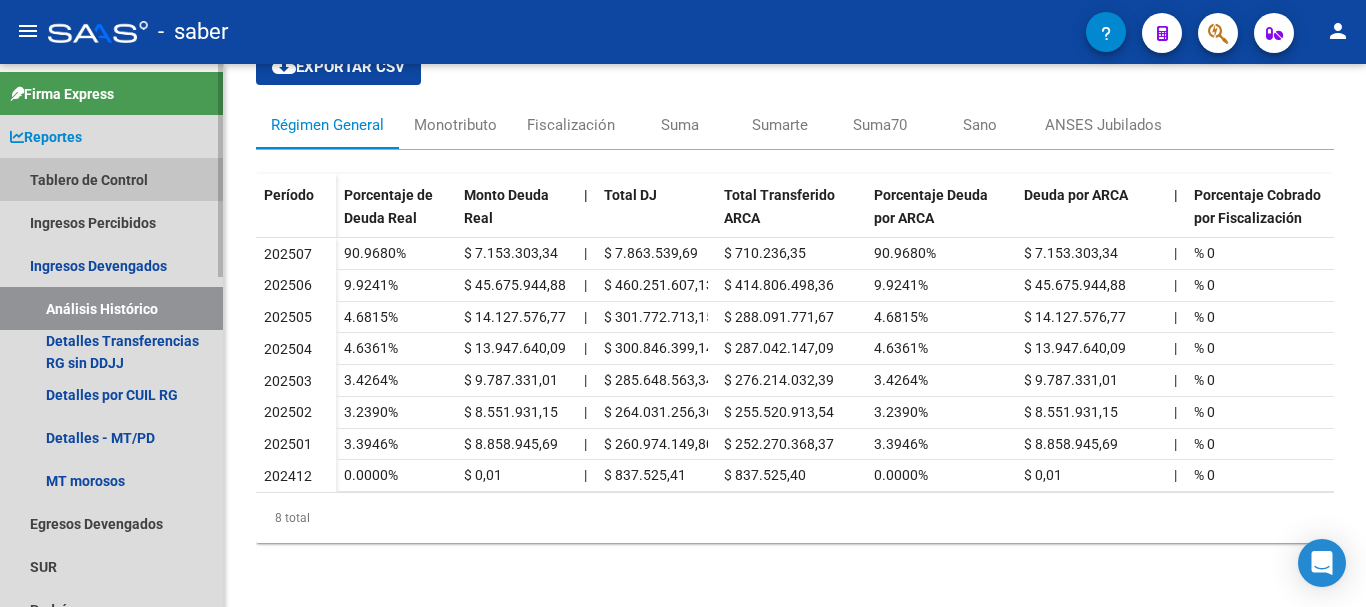 click on "Tablero de Control" at bounding box center (111, 179) 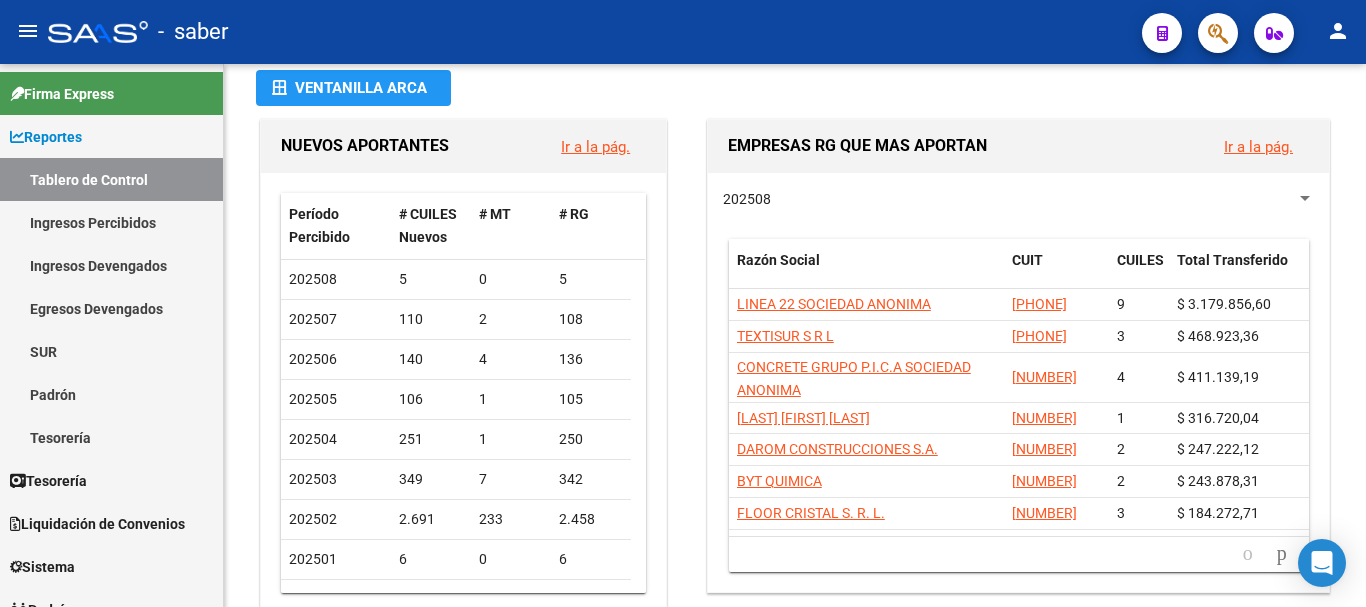 scroll, scrollTop: 100, scrollLeft: 0, axis: vertical 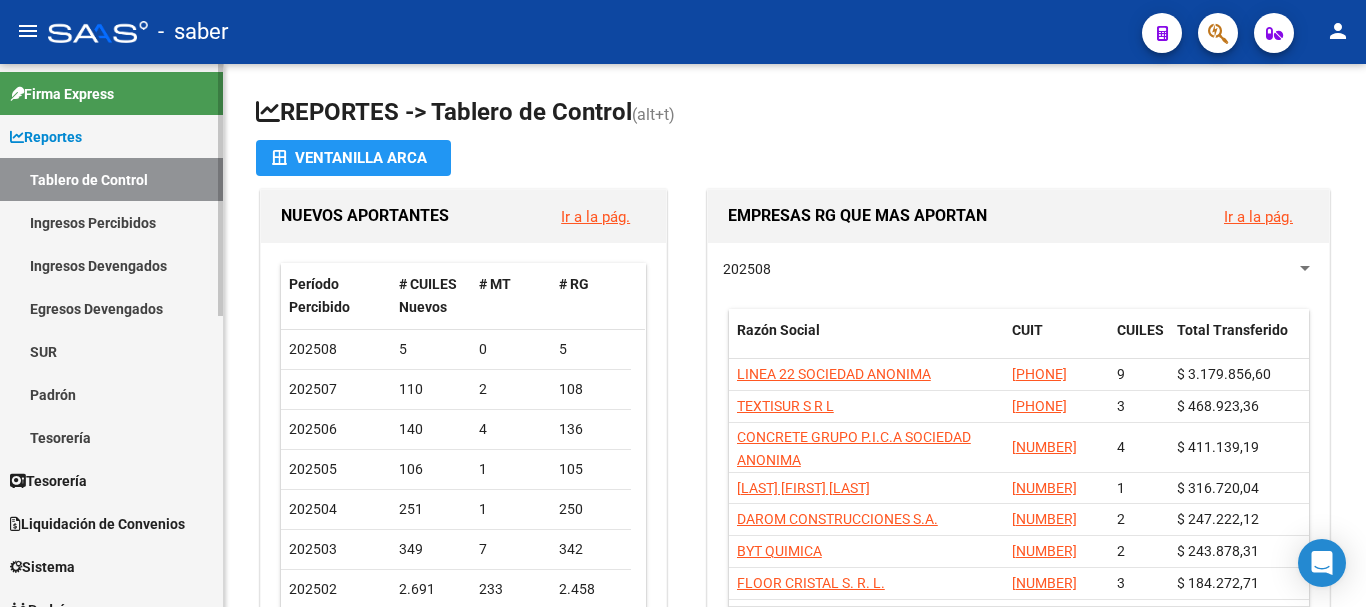click on "Ingresos Percibidos" at bounding box center (111, 222) 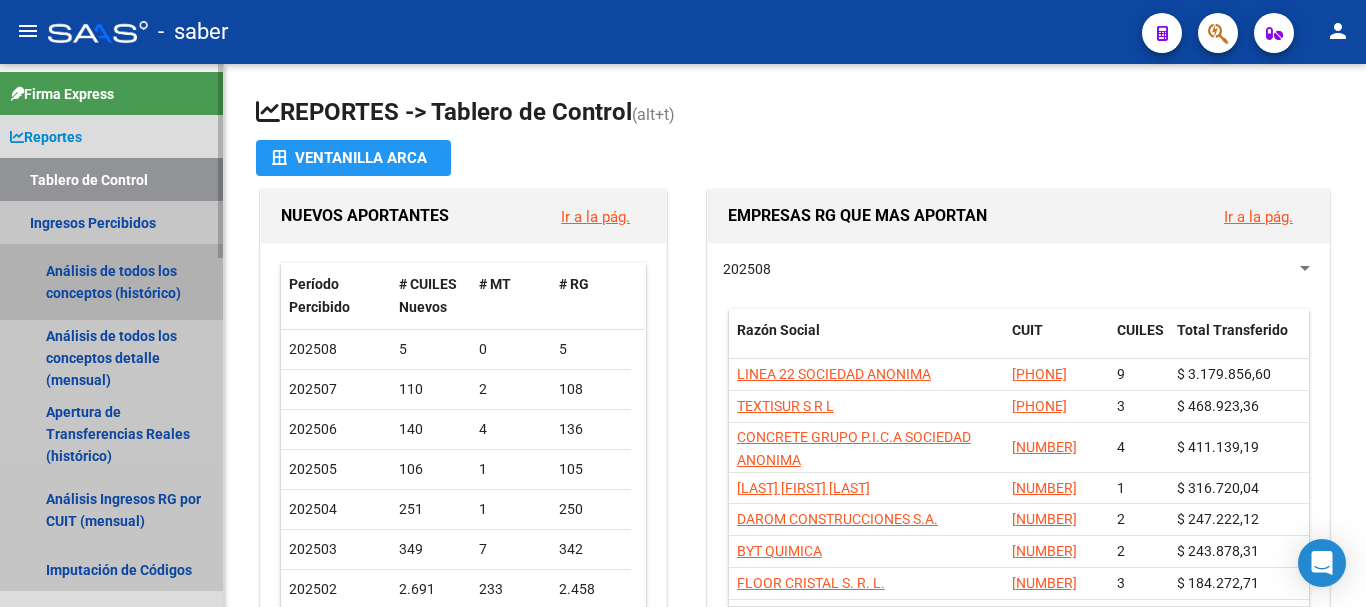 click on "Análisis de todos los conceptos (histórico)" at bounding box center (111, 282) 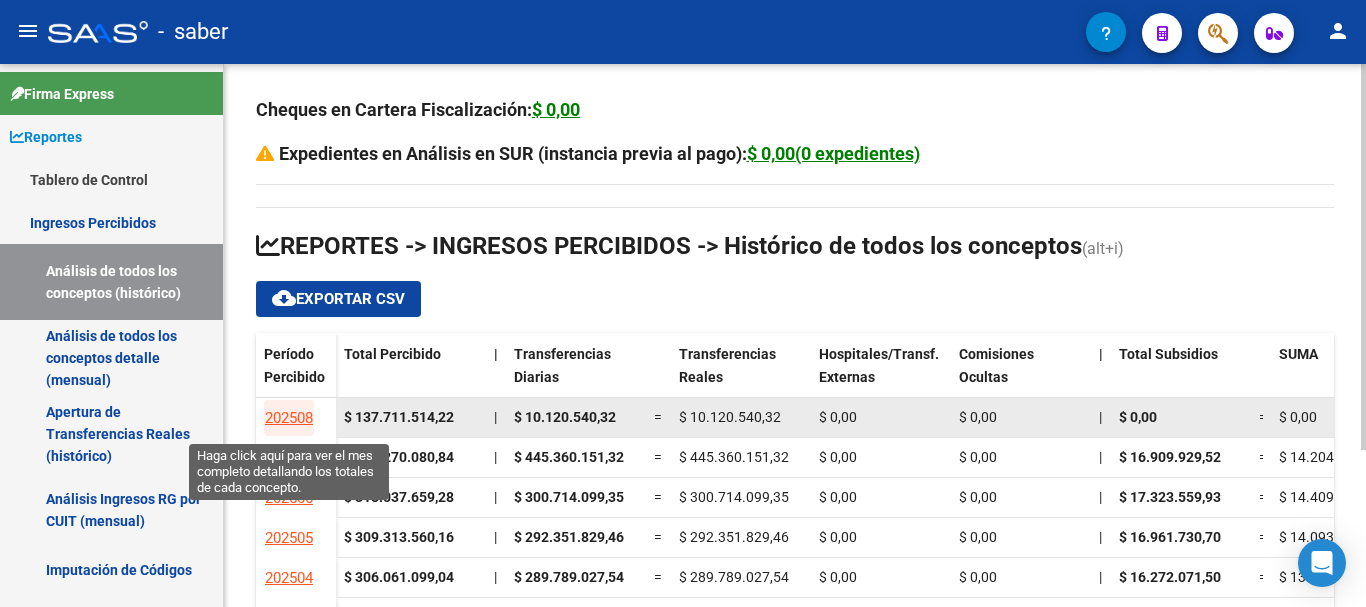 click on "202508" 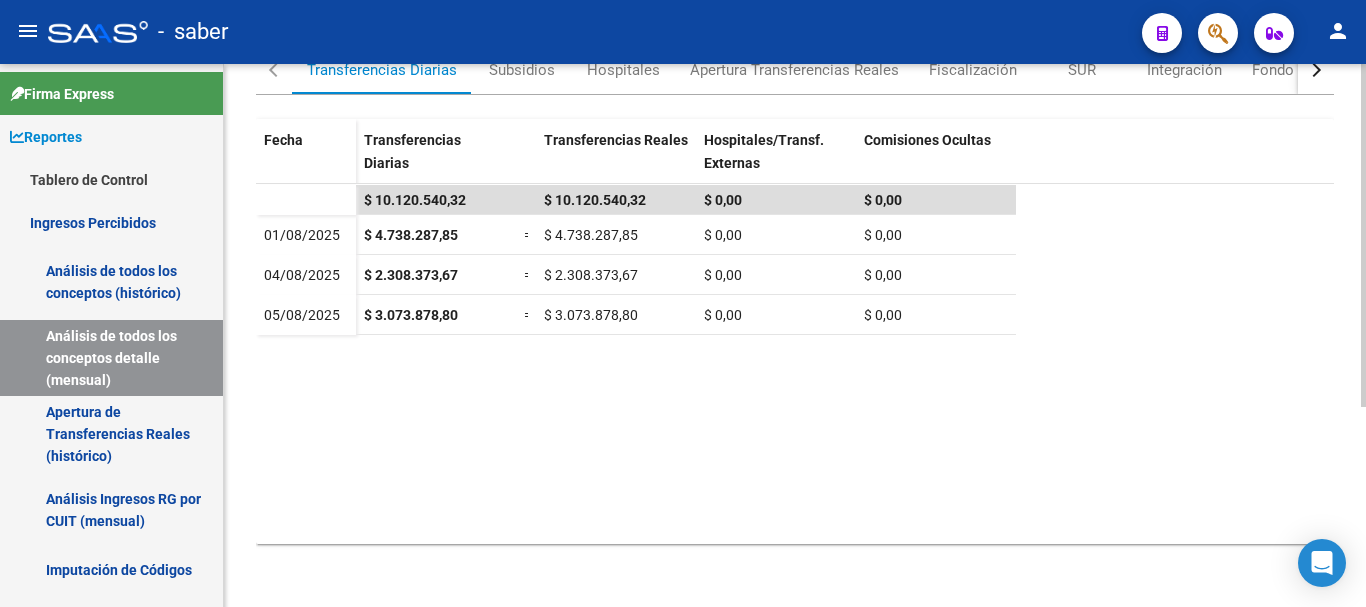 scroll, scrollTop: 317, scrollLeft: 0, axis: vertical 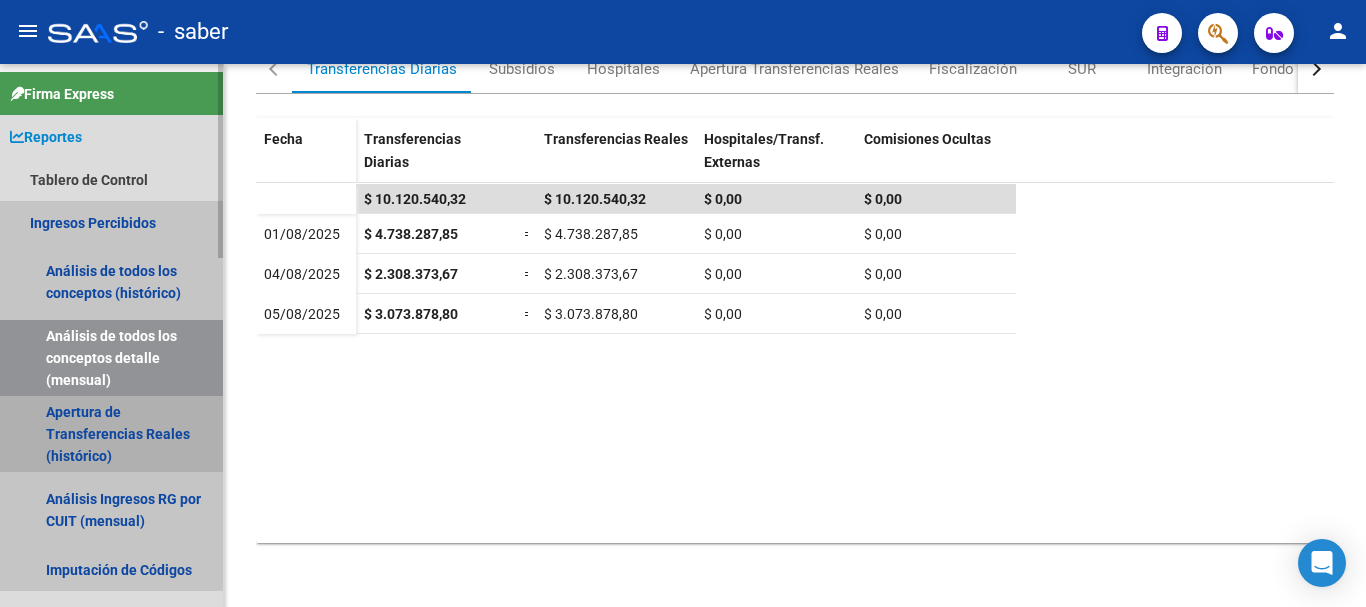 click on "Apertura de Transferencias Reales (histórico)" at bounding box center [111, 434] 